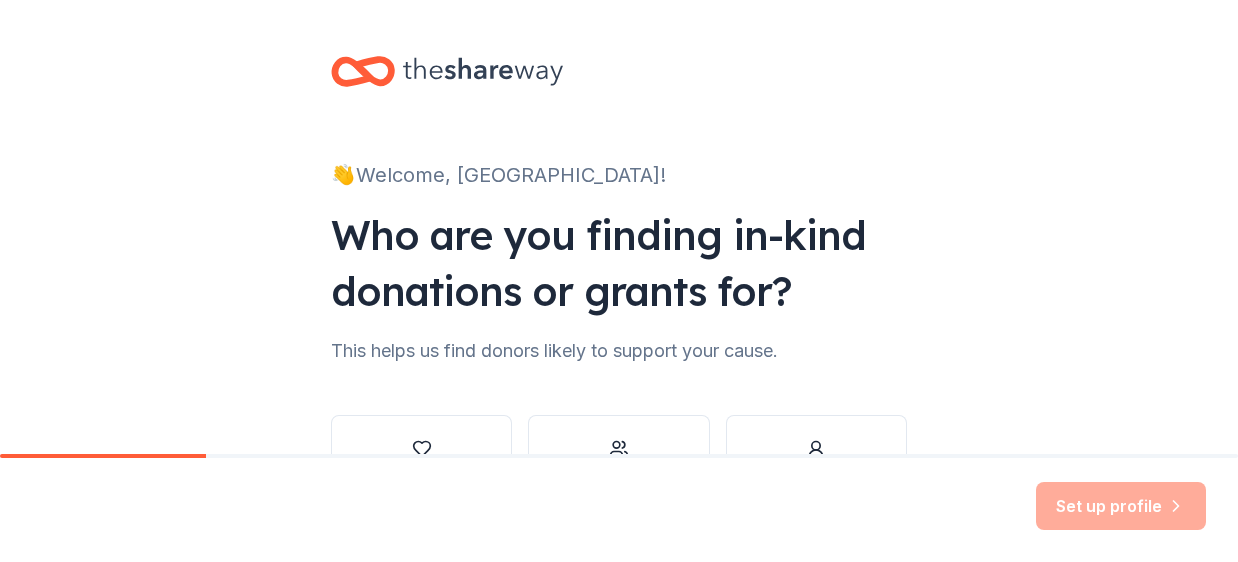 scroll, scrollTop: 0, scrollLeft: 0, axis: both 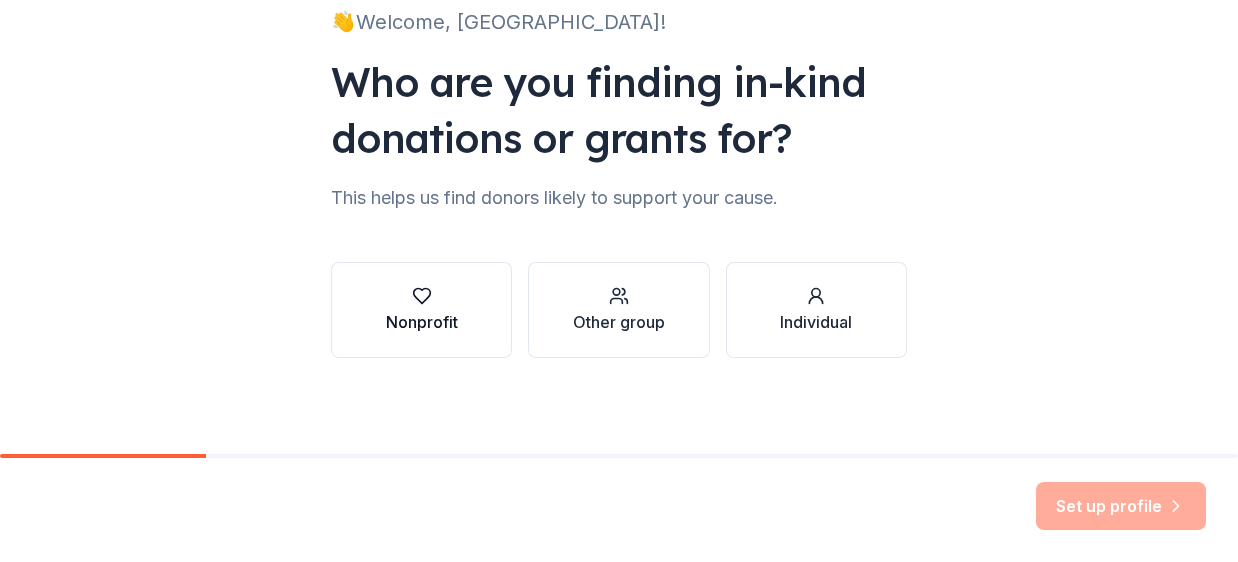 click on "Nonprofit" at bounding box center (422, 322) 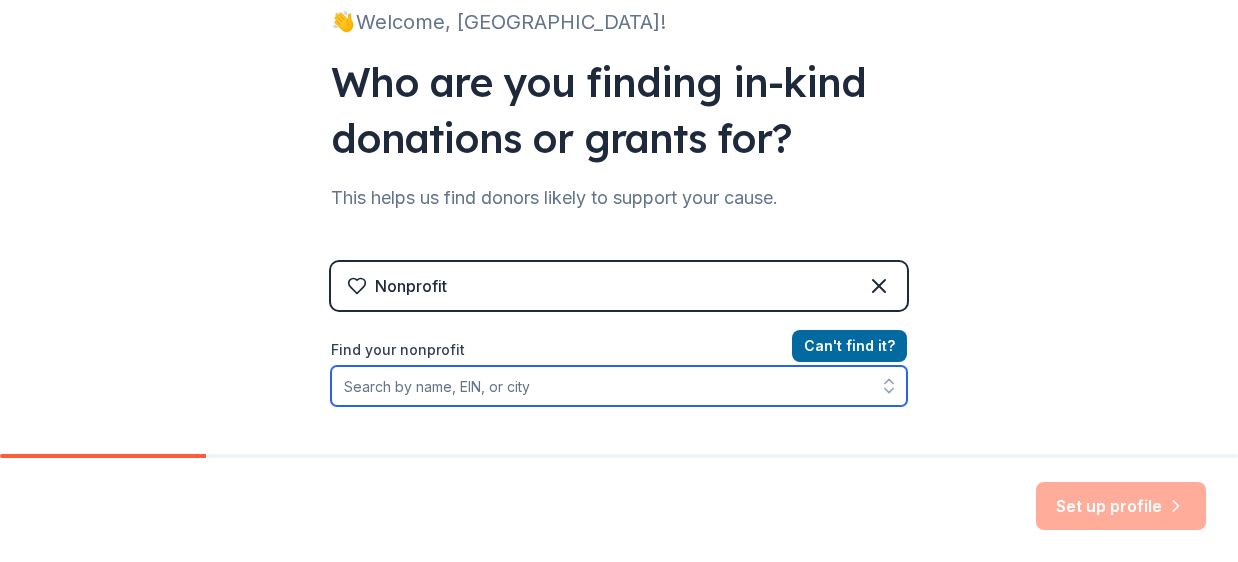 click on "Find your nonprofit" at bounding box center (619, 386) 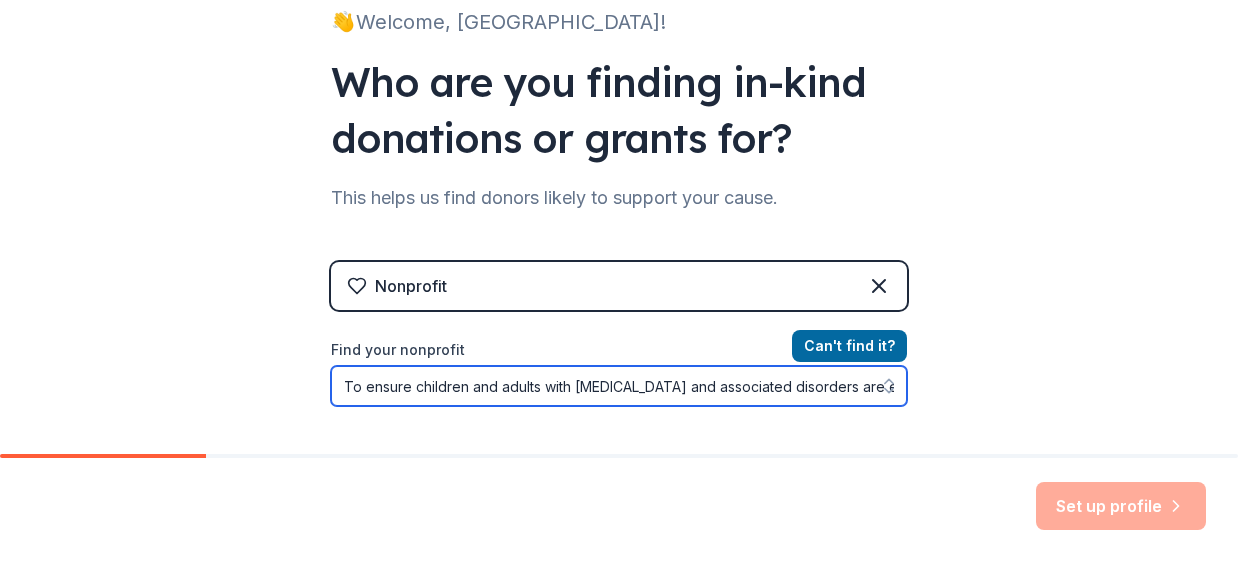 scroll, scrollTop: 0, scrollLeft: 470, axis: horizontal 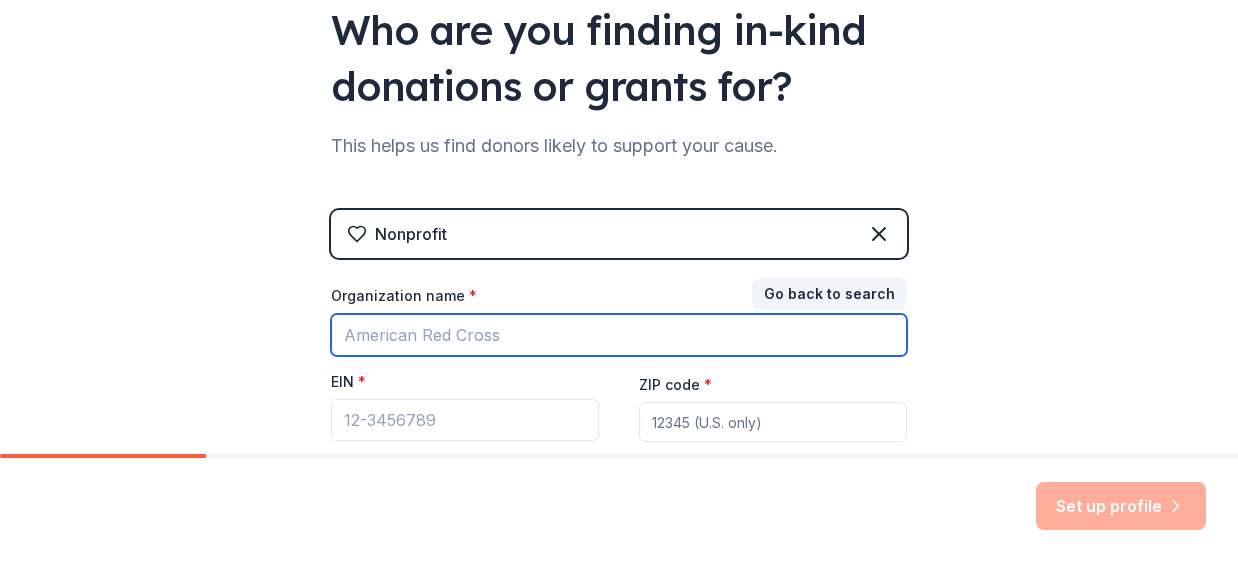 click on "Organization name *" at bounding box center (619, 335) 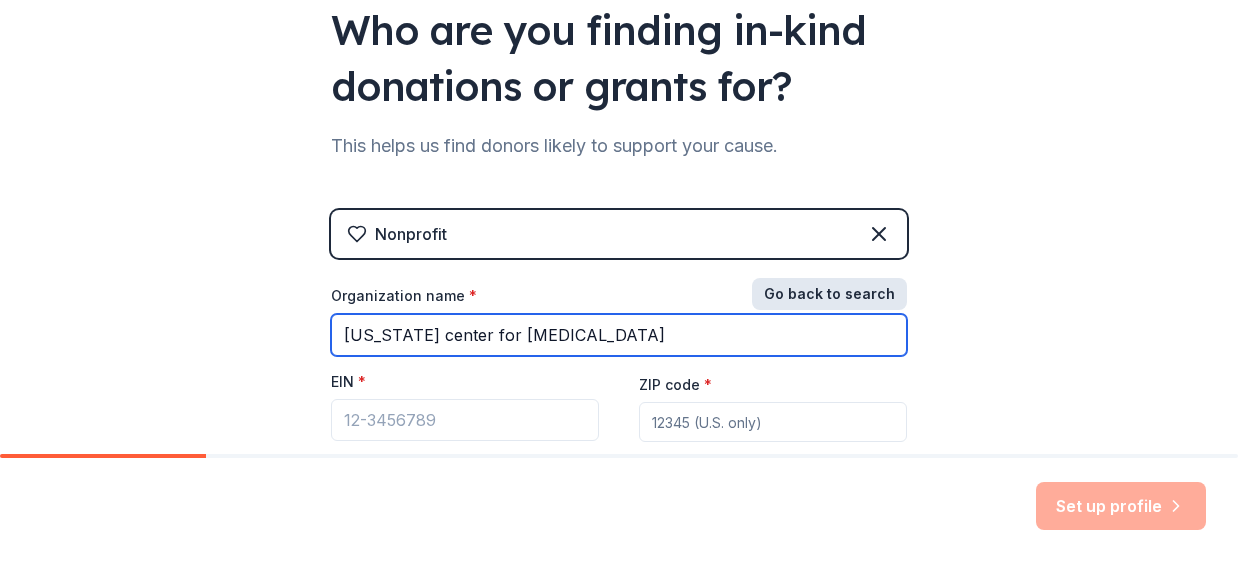 type on "New jersey center for tourette syndrome" 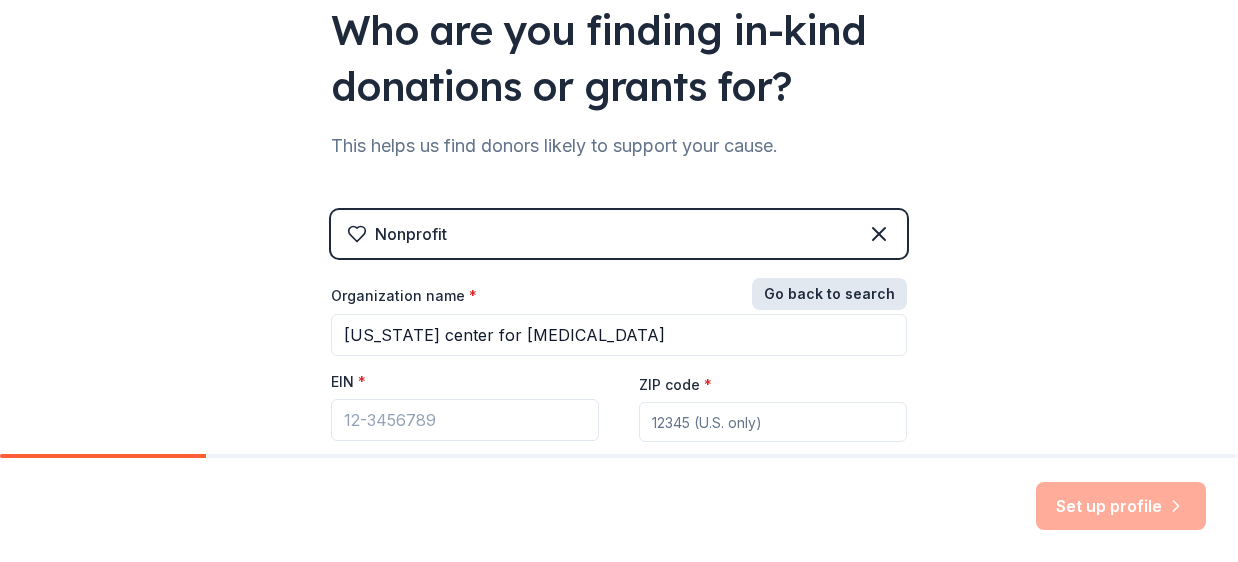 click on "Go back to search" at bounding box center [829, 294] 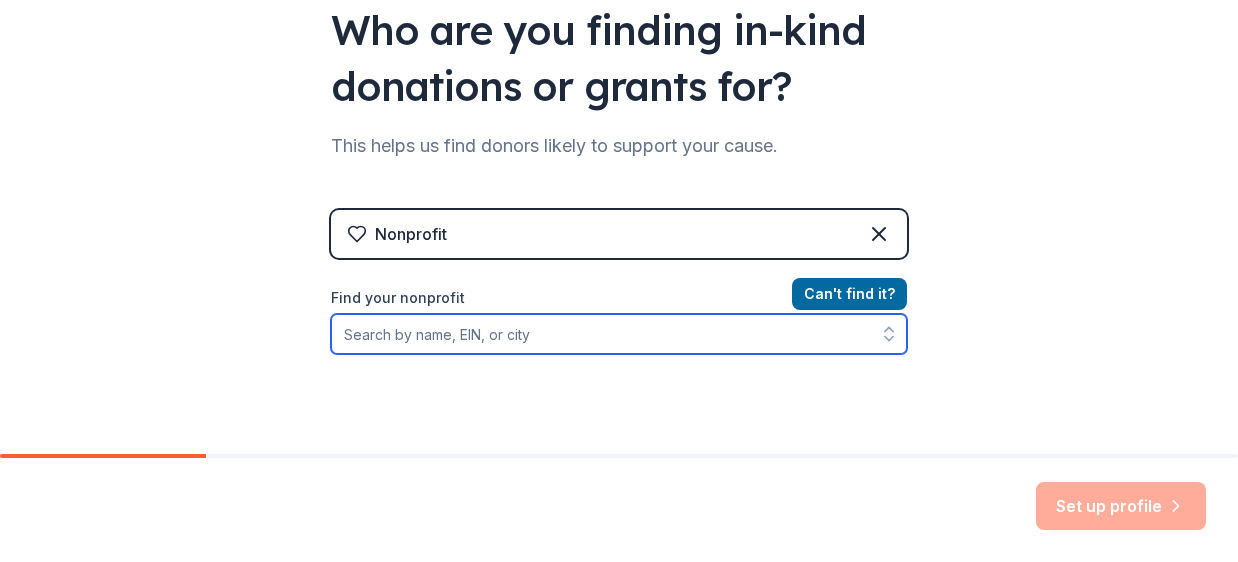 click on "Find your nonprofit" at bounding box center (619, 334) 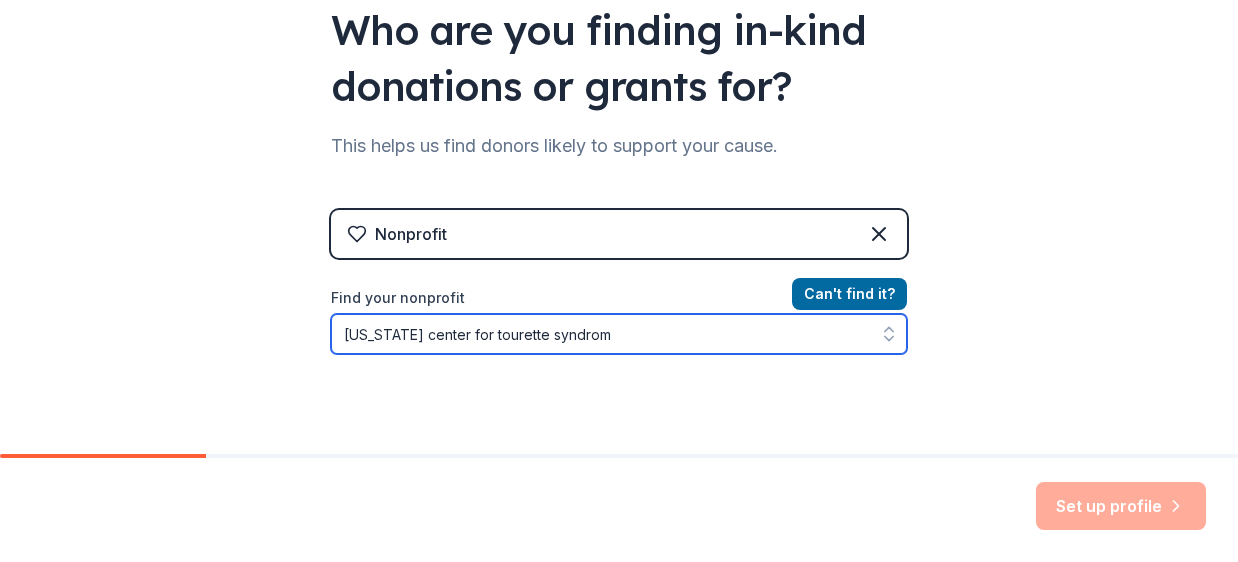 type on "new jersey center for tourette syndrome" 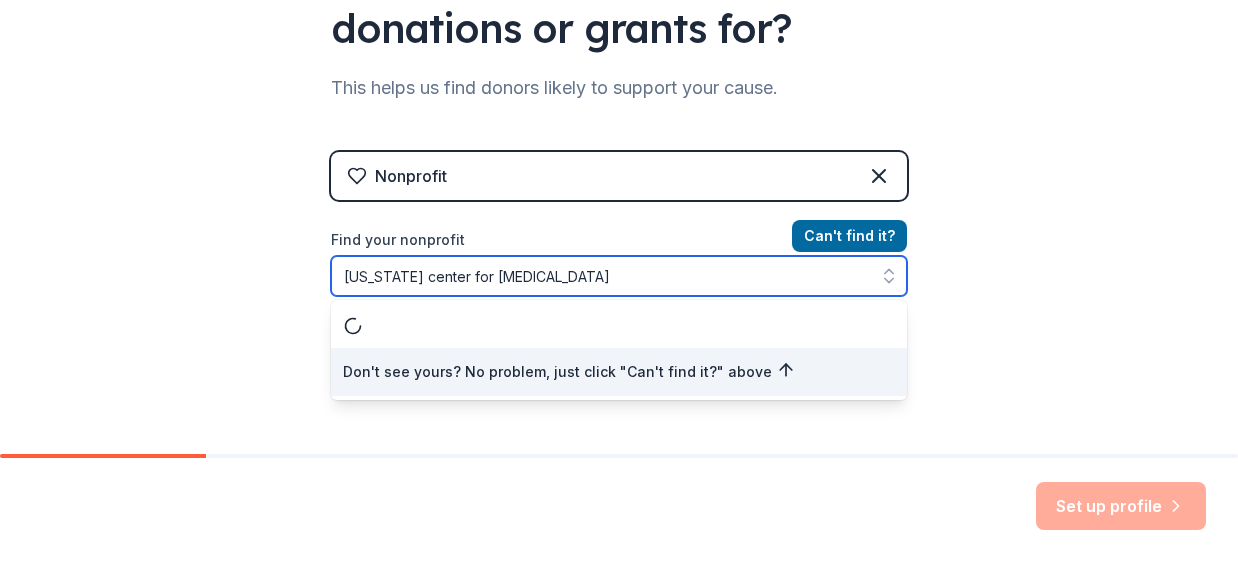 scroll, scrollTop: 401, scrollLeft: 0, axis: vertical 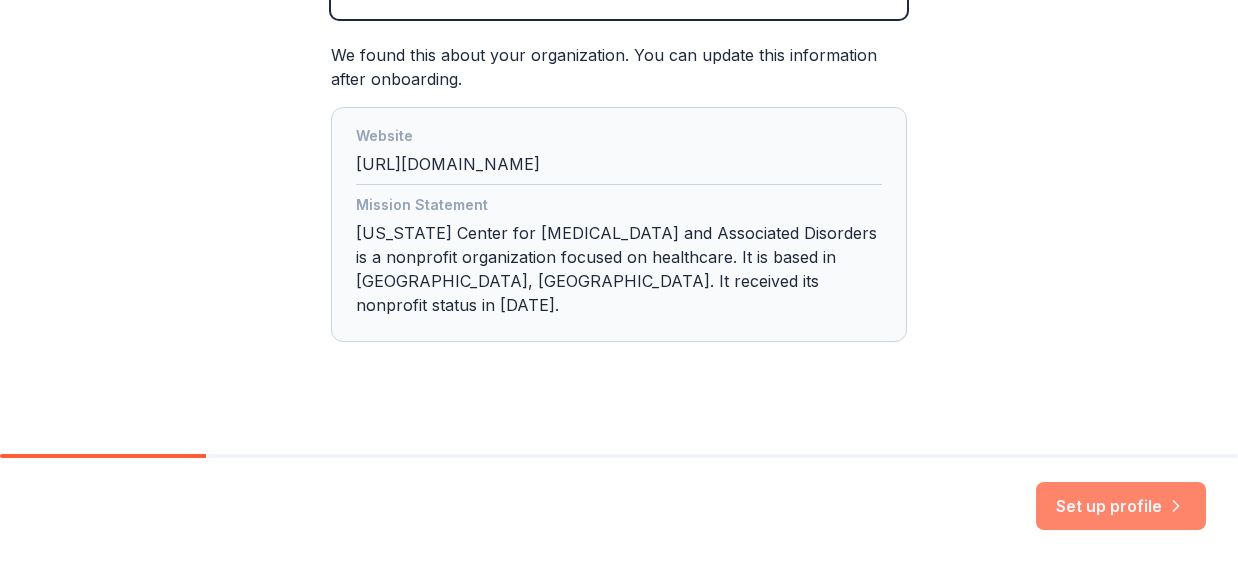 click on "Set up profile" at bounding box center [1121, 506] 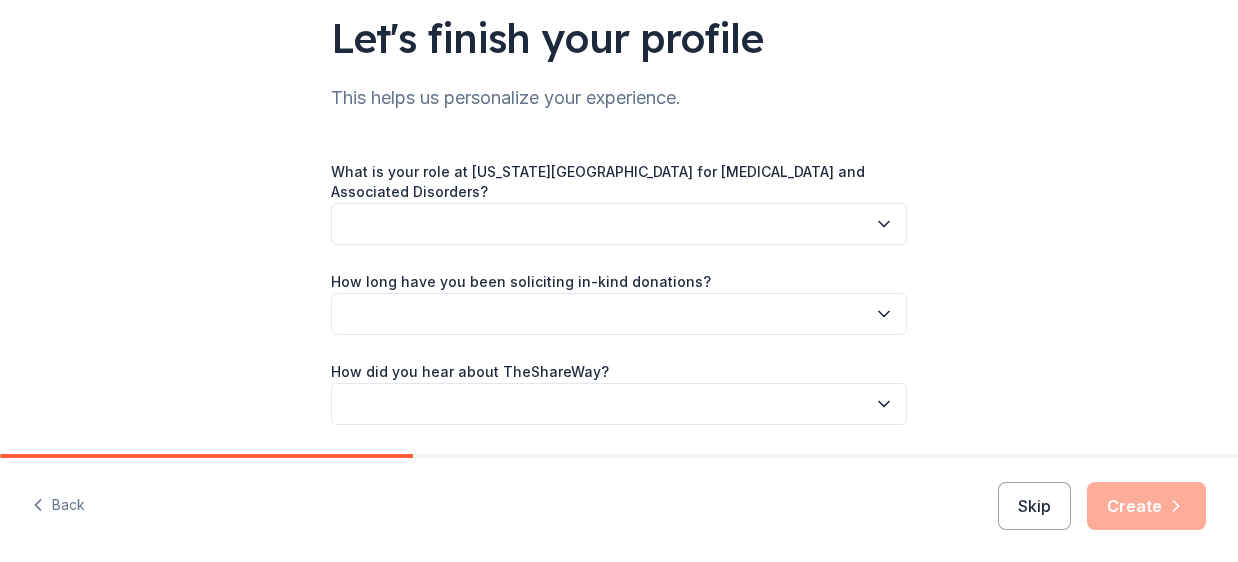 scroll, scrollTop: 148, scrollLeft: 0, axis: vertical 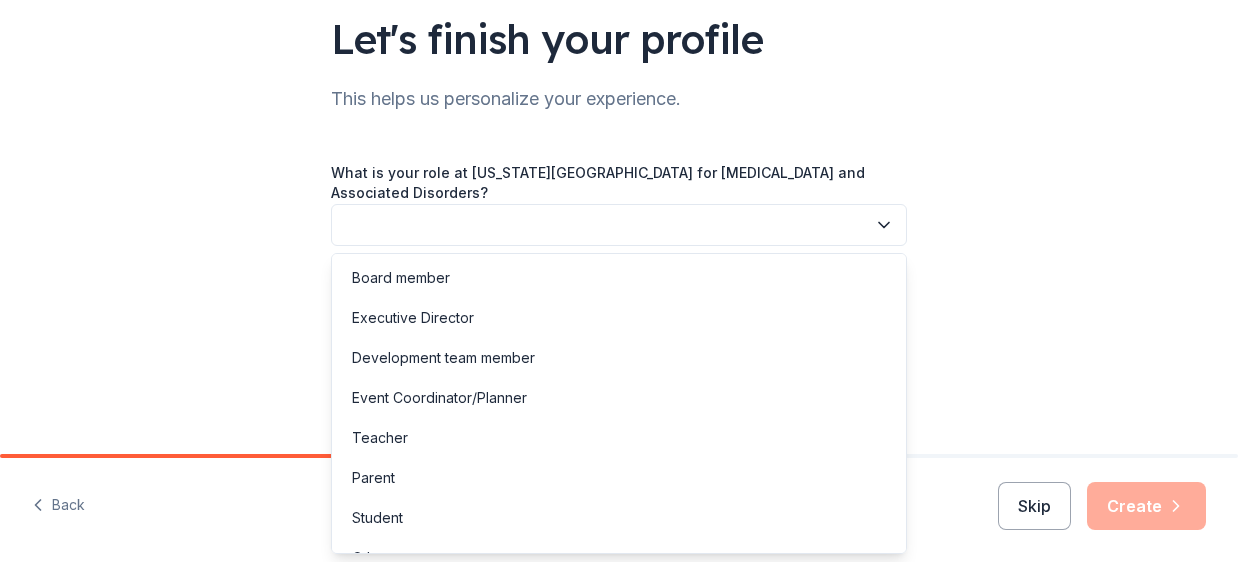 click at bounding box center [619, 225] 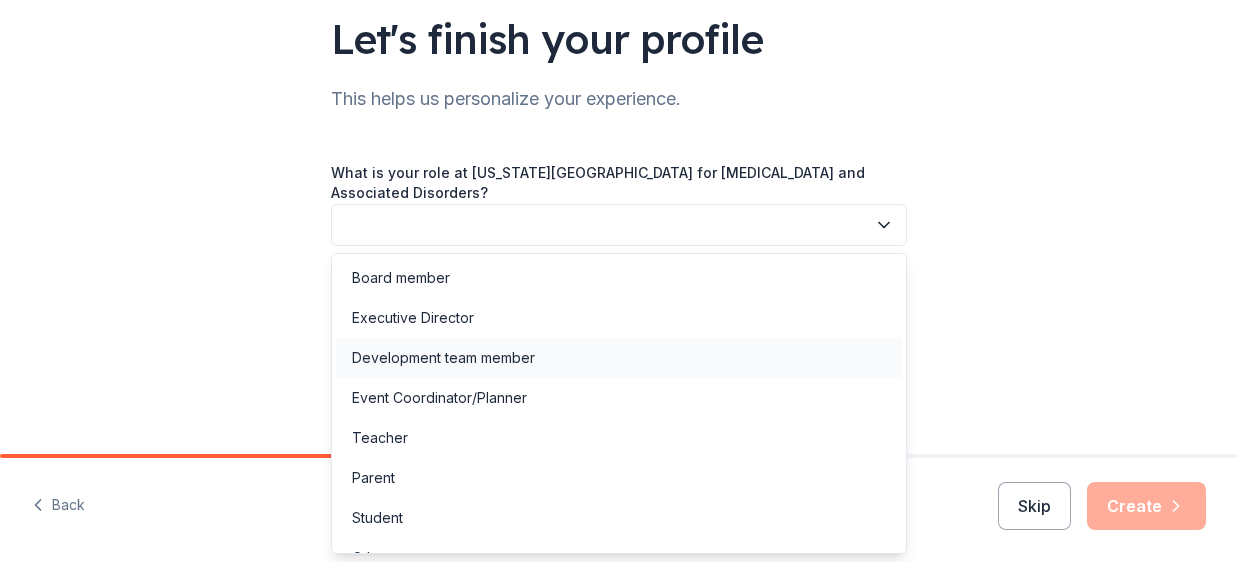 click on "Development team member" at bounding box center [619, 358] 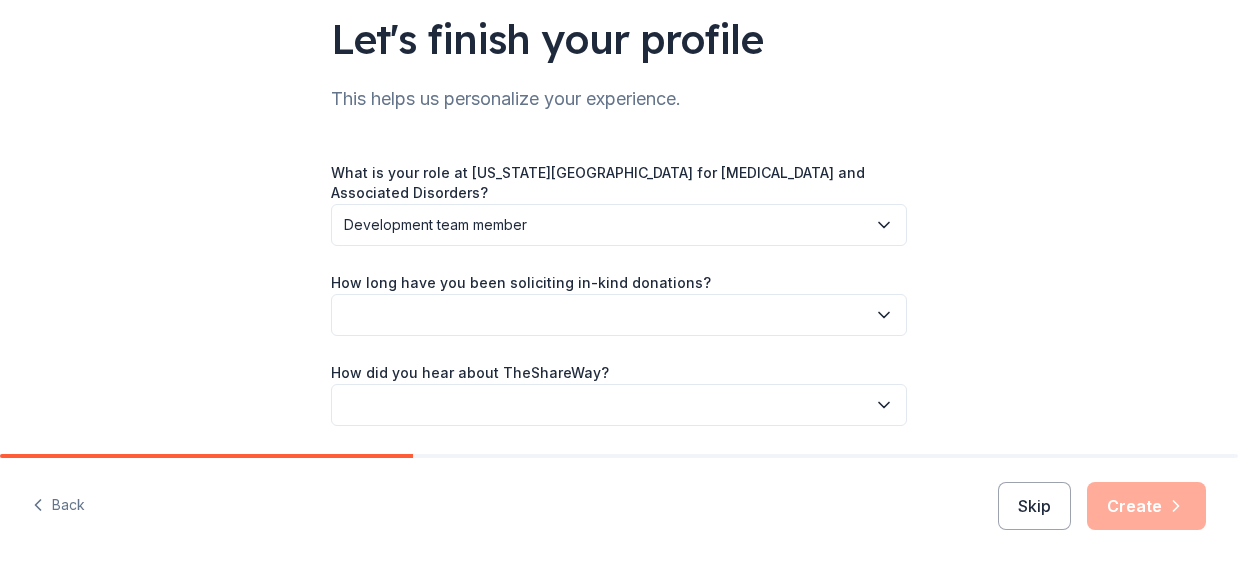 click on "How long have you been soliciting in-kind donations?" at bounding box center [619, 303] 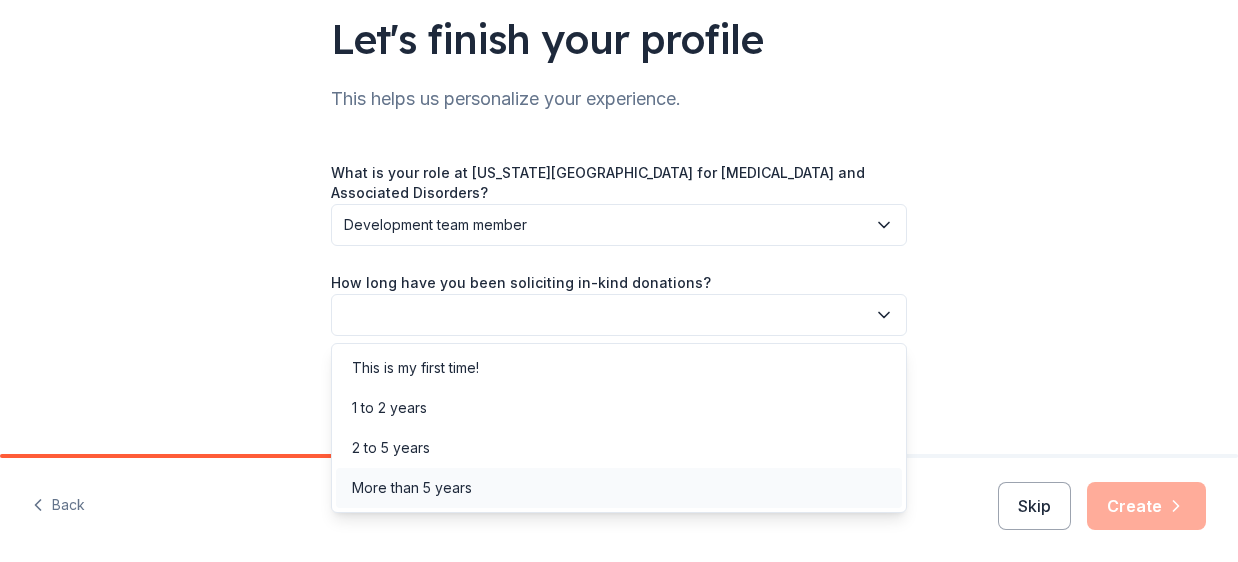 click on "More than 5 years" at bounding box center (619, 488) 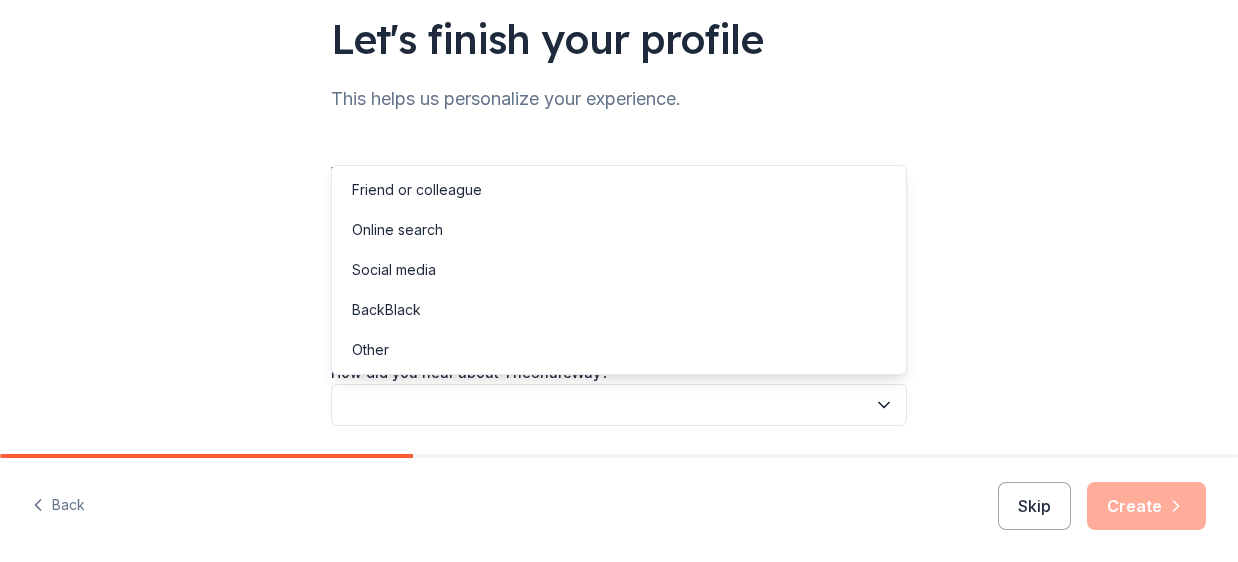 click at bounding box center (619, 405) 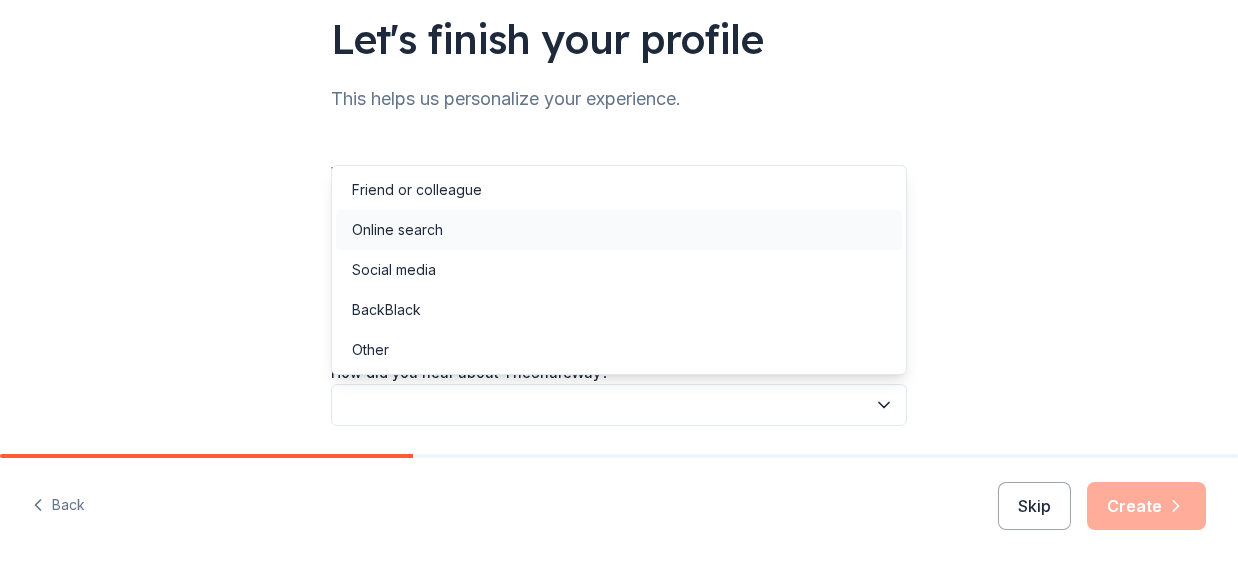 click on "Online search" at bounding box center [619, 230] 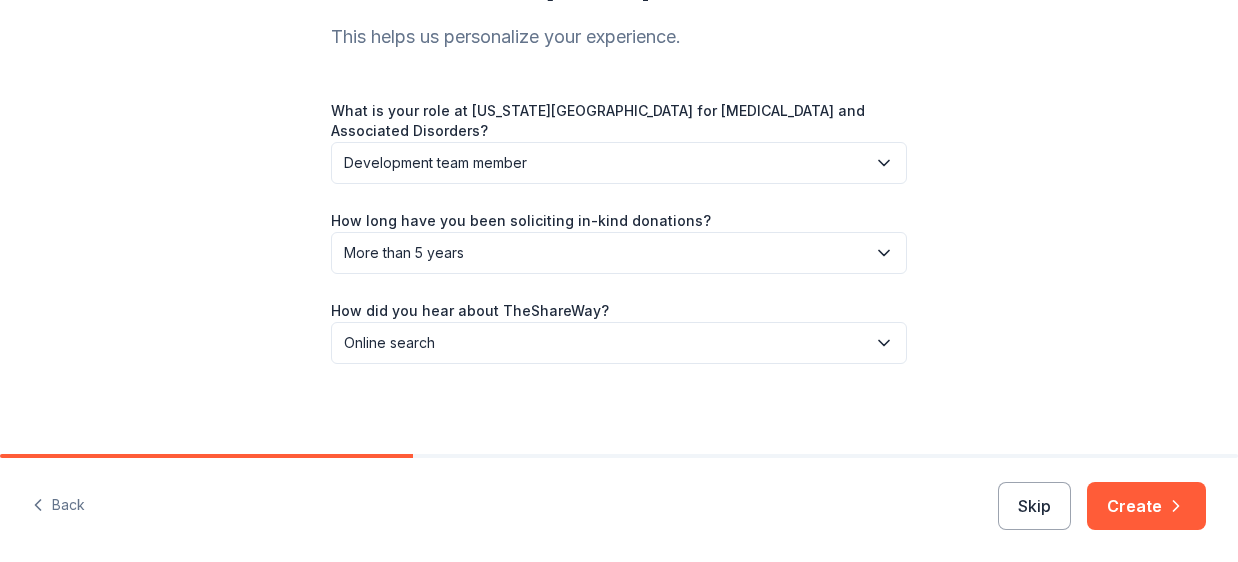 scroll, scrollTop: 215, scrollLeft: 0, axis: vertical 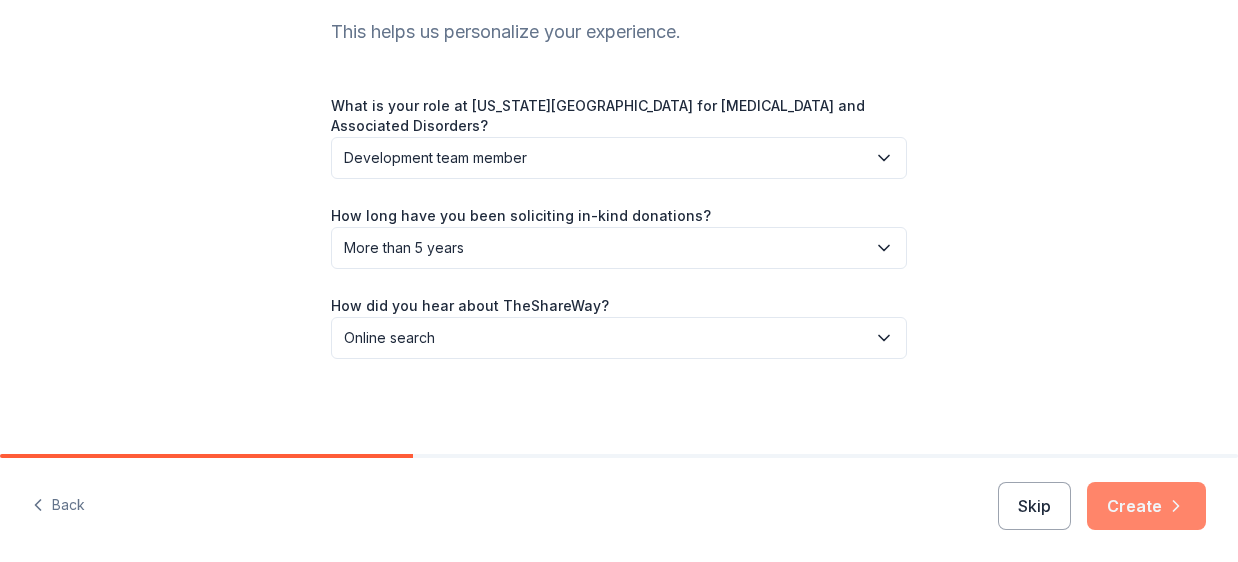 click on "Create" at bounding box center [1146, 506] 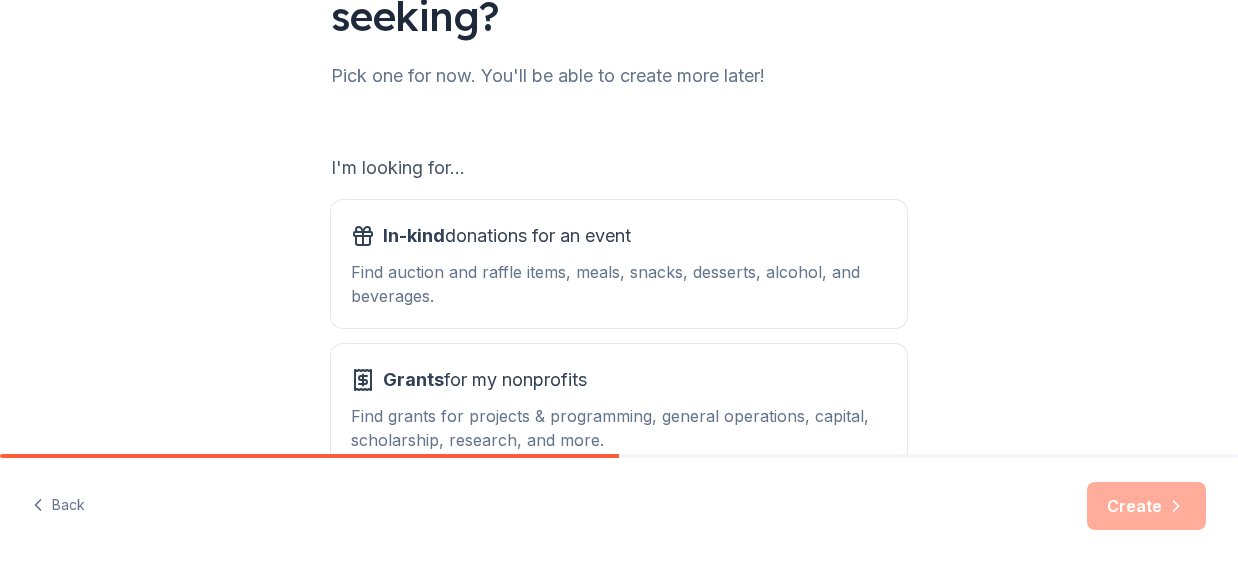 scroll, scrollTop: 271, scrollLeft: 0, axis: vertical 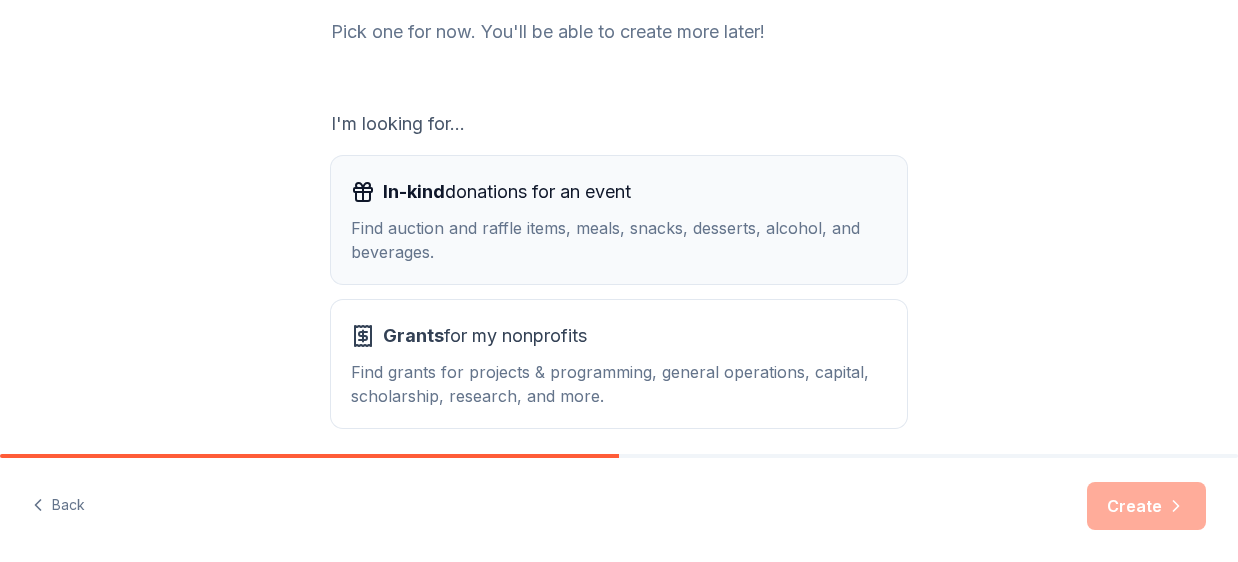 click on "Find auction and raffle items, meals, snacks, desserts, alcohol, and beverages." at bounding box center [619, 240] 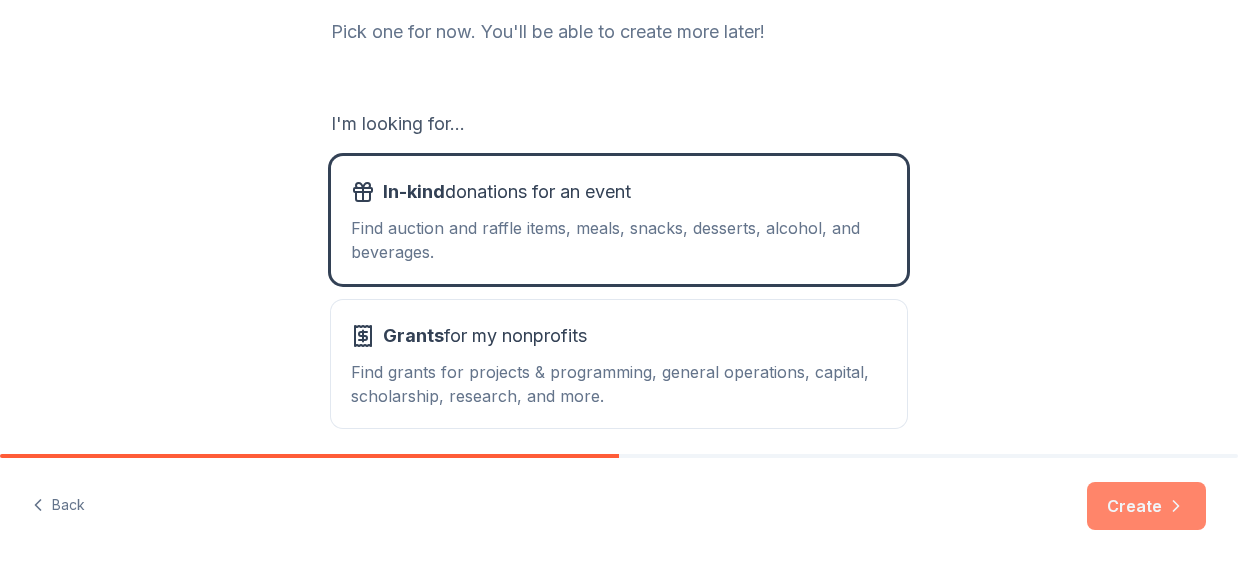 click on "Create" at bounding box center (1146, 506) 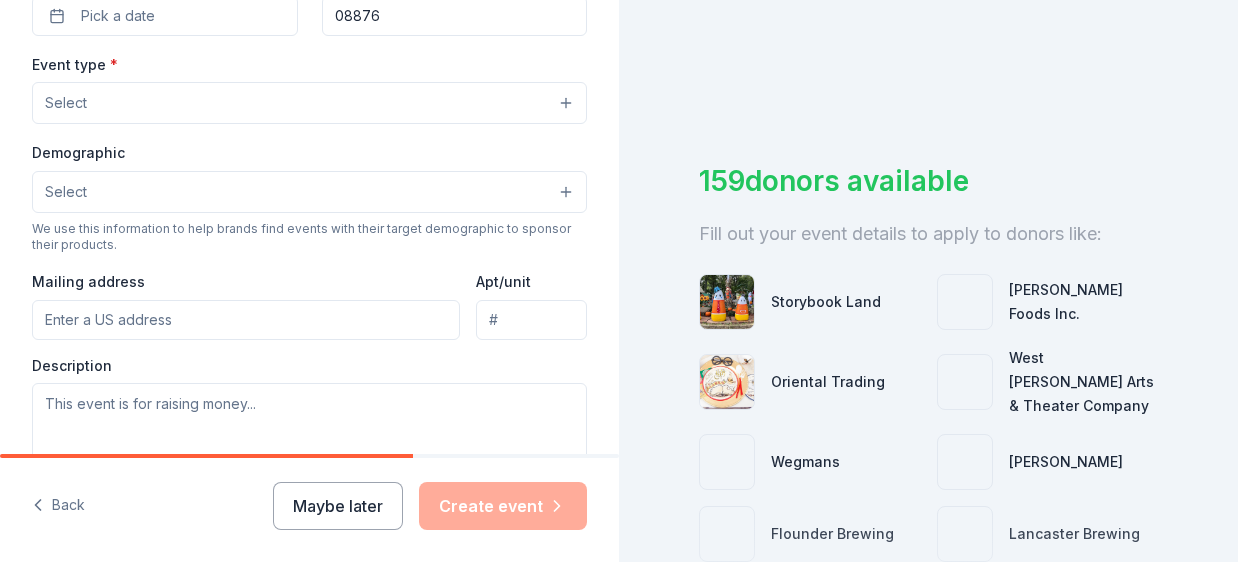 scroll, scrollTop: 0, scrollLeft: 0, axis: both 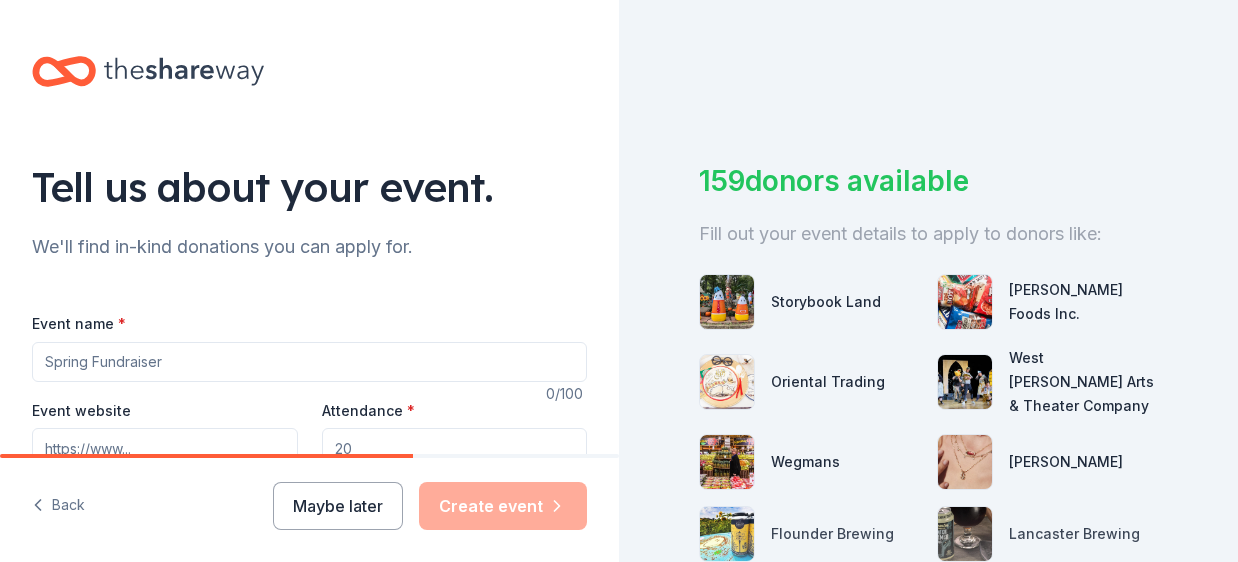 click on "Event name *" at bounding box center [309, 362] 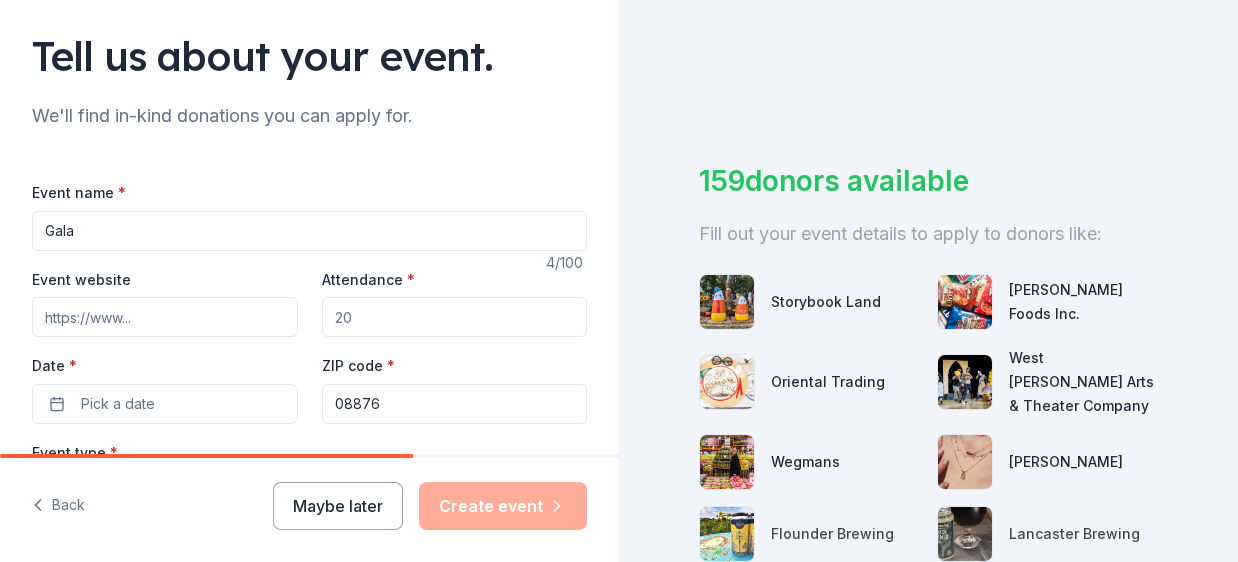 scroll, scrollTop: 149, scrollLeft: 0, axis: vertical 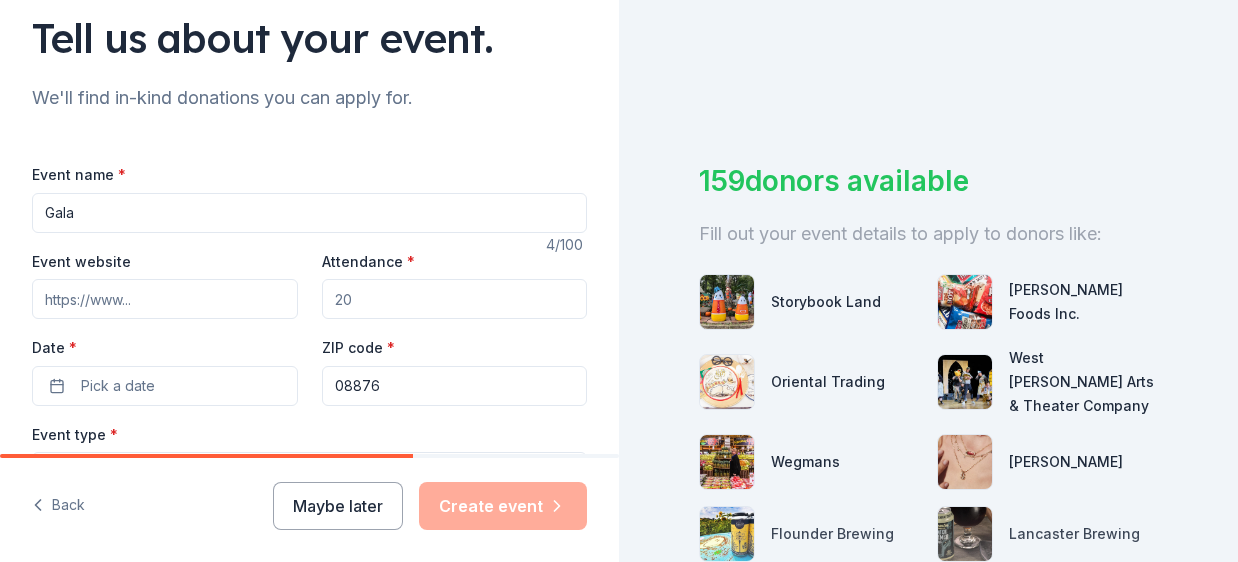 type on "Gala" 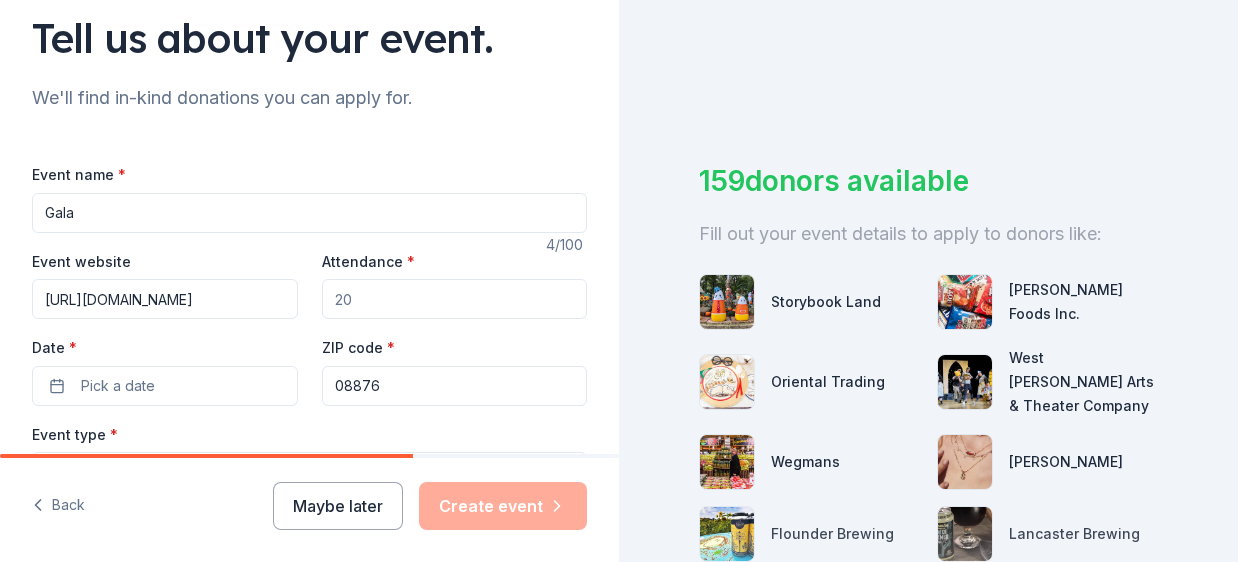 type on "https://www.njcts.org/gala" 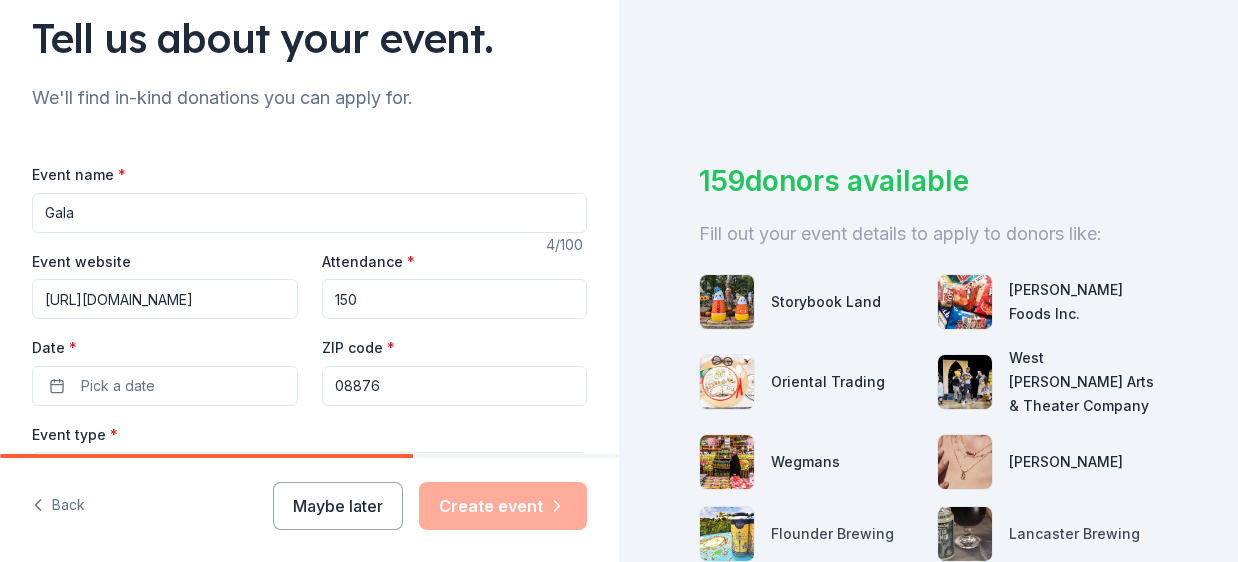 type on "150" 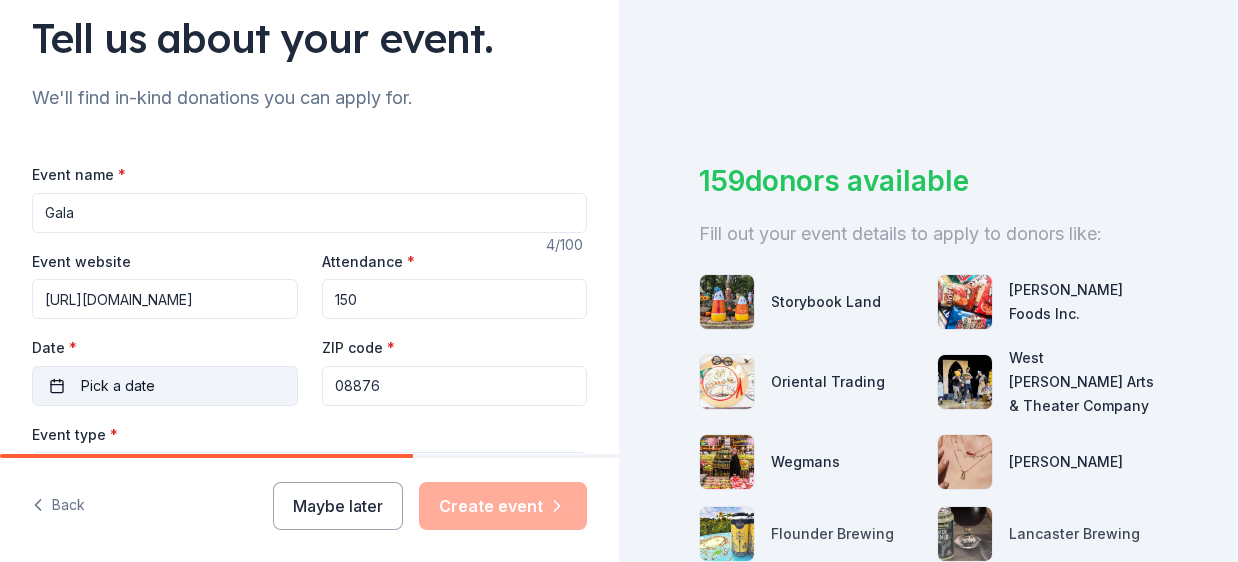 click on "Pick a date" at bounding box center (165, 386) 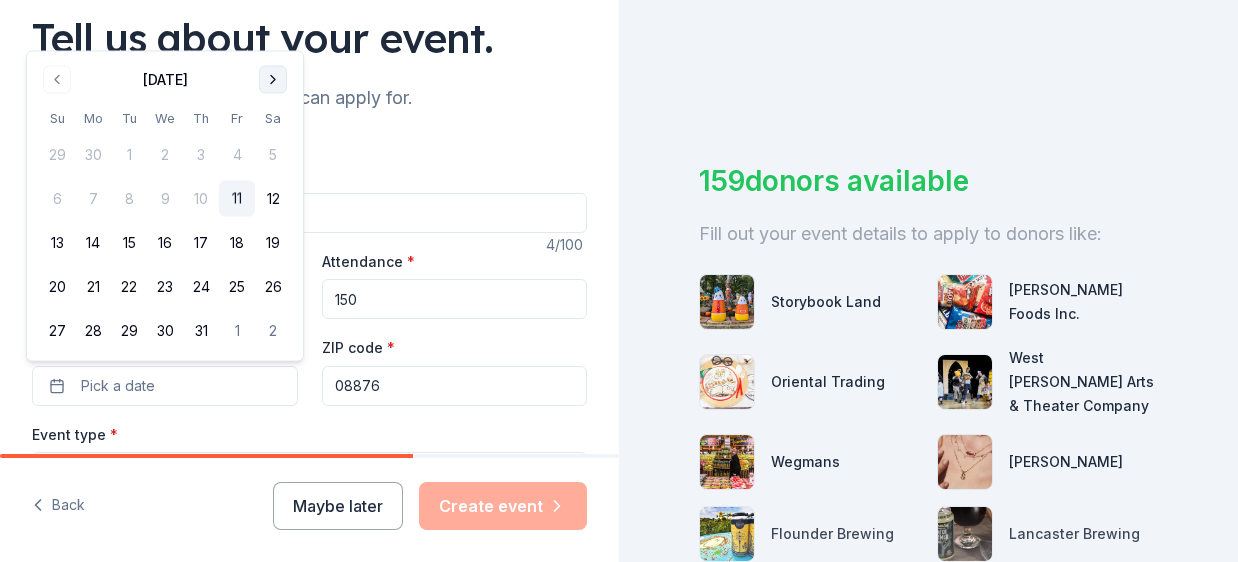 click at bounding box center [273, 80] 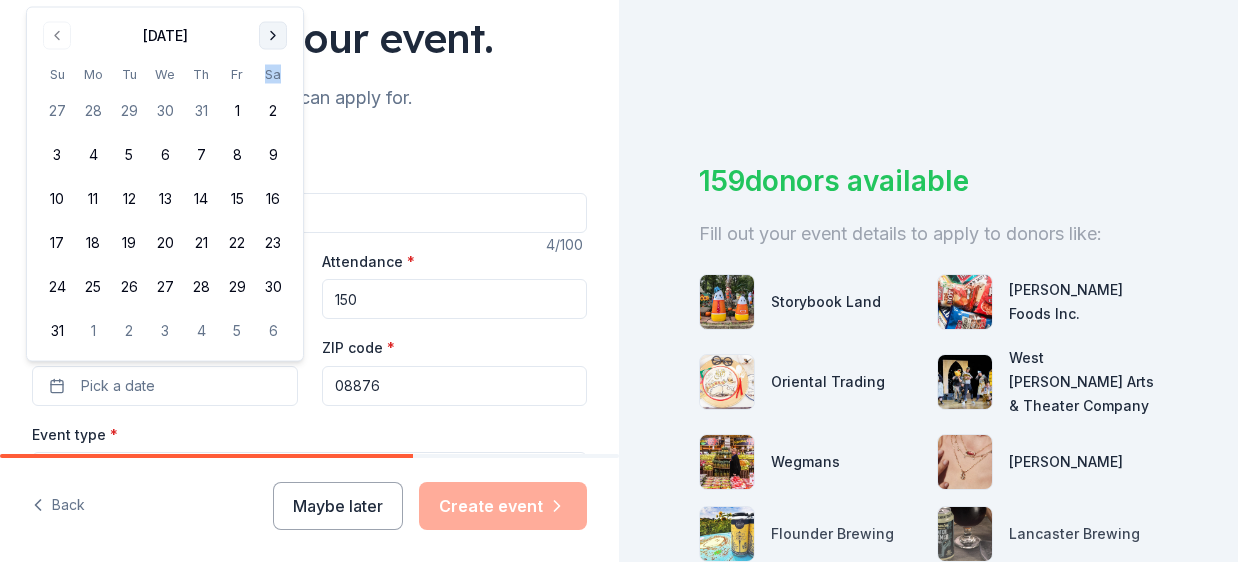click on "Sa" at bounding box center (273, 74) 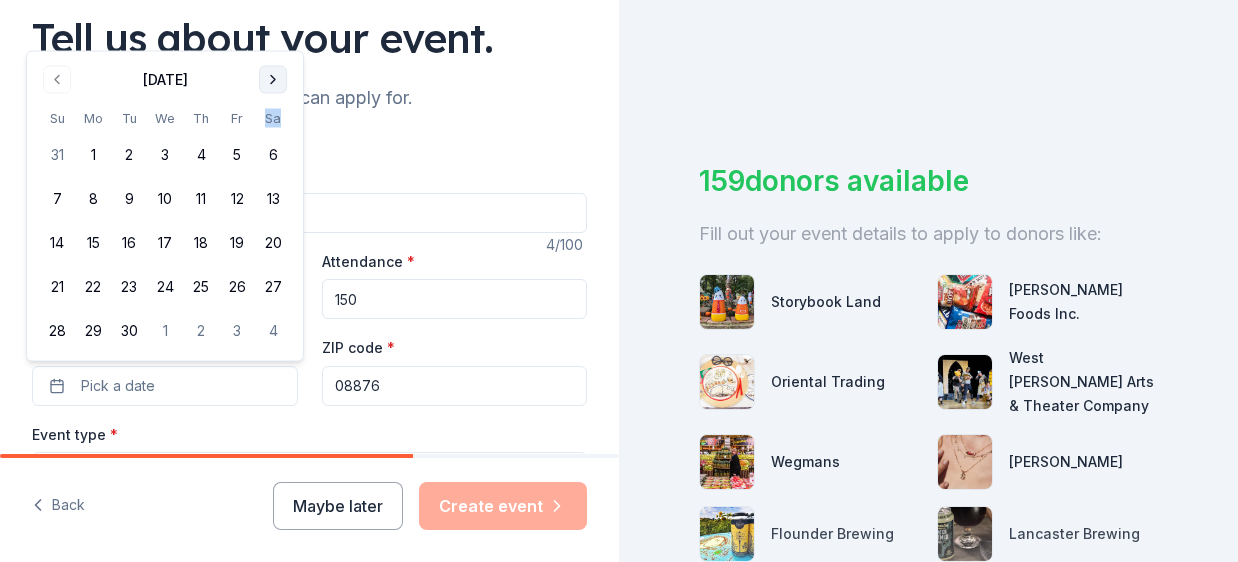 click at bounding box center [273, 80] 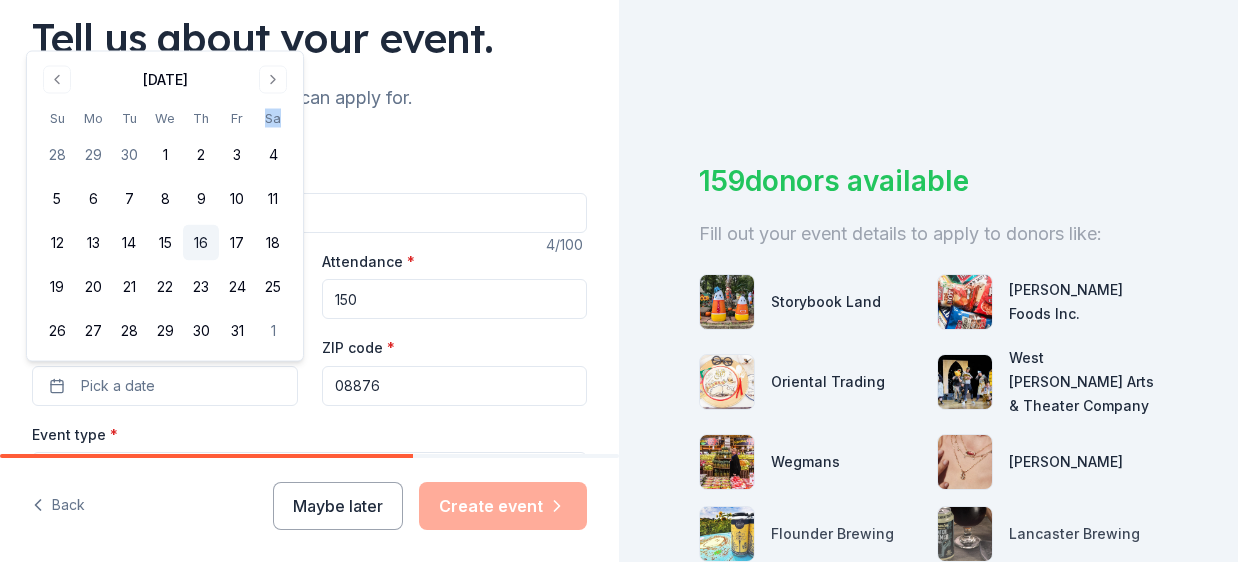 click on "16" at bounding box center [201, 243] 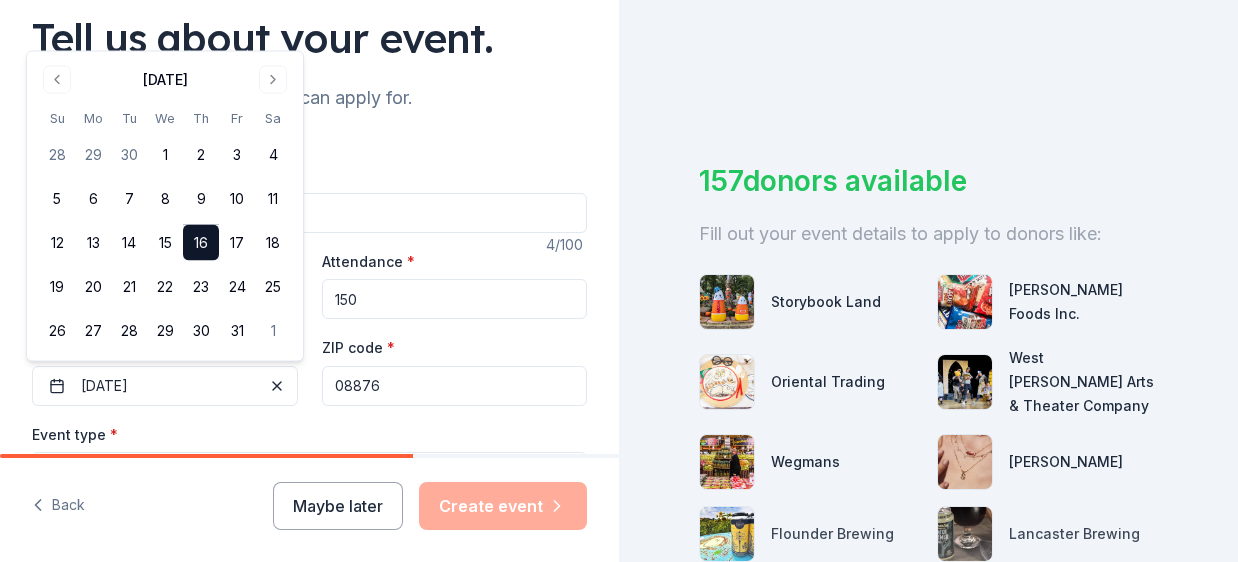 click on "08876" at bounding box center [455, 386] 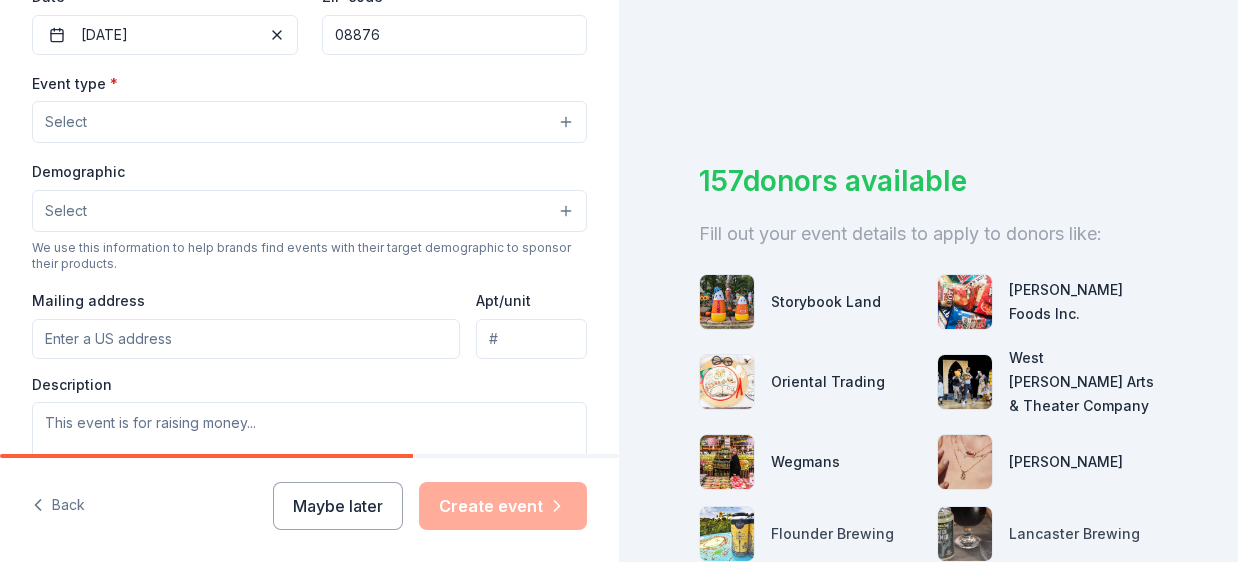 scroll, scrollTop: 517, scrollLeft: 0, axis: vertical 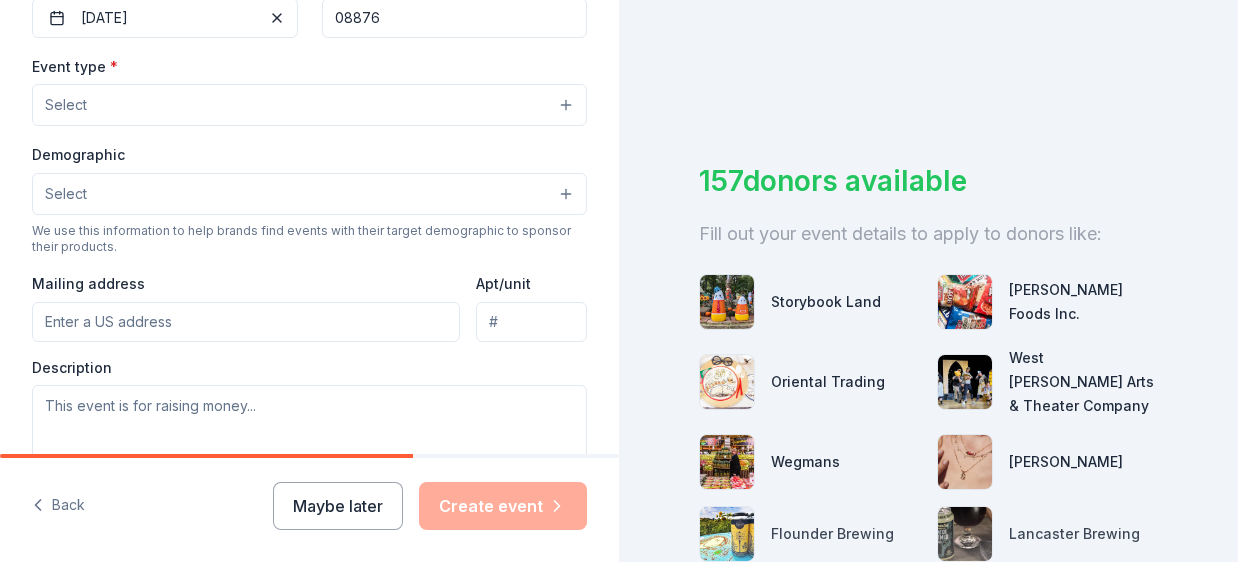 click on "Select" at bounding box center [309, 105] 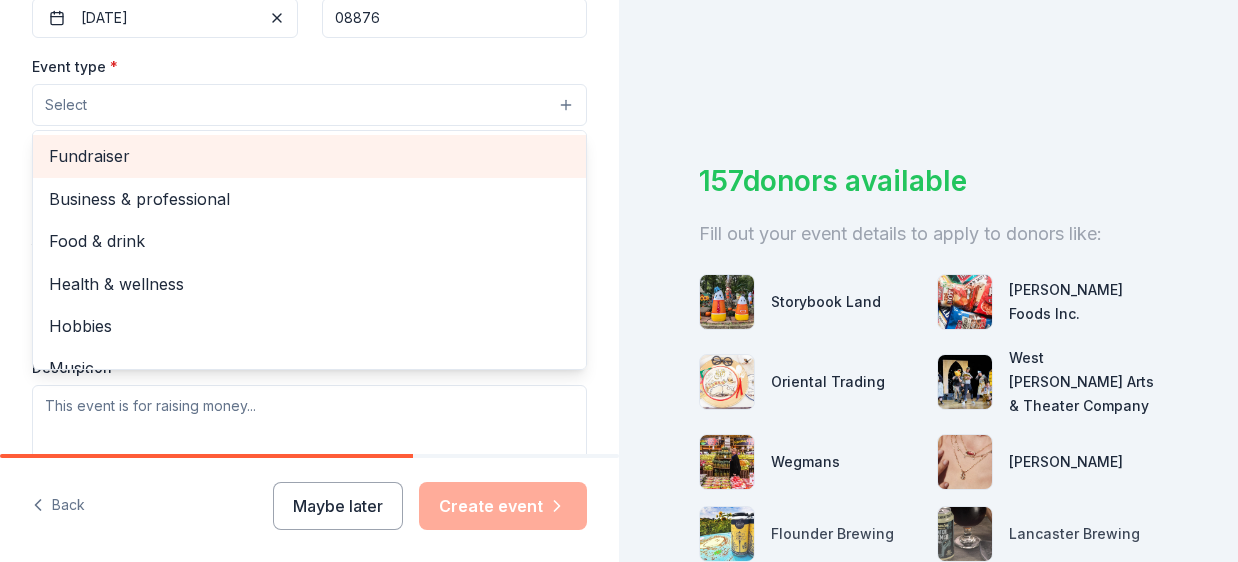 drag, startPoint x: 344, startPoint y: 179, endPoint x: 354, endPoint y: 158, distance: 23.259407 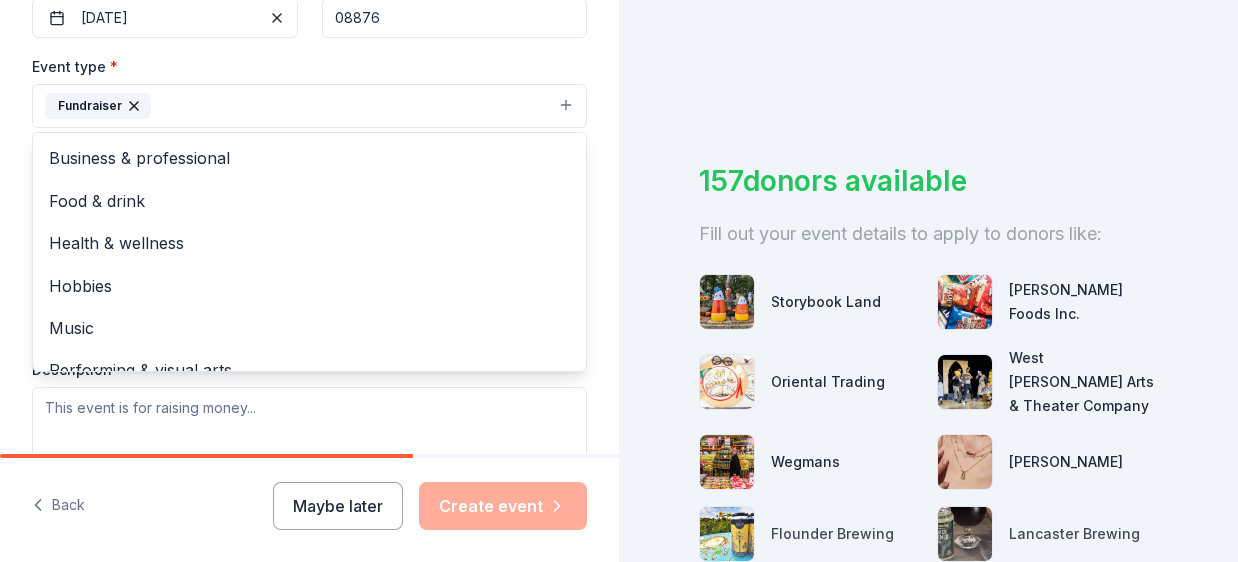 click on "Event type * Fundraiser Business & professional Food & drink Health & wellness Hobbies Music Performing & visual arts" at bounding box center (309, 91) 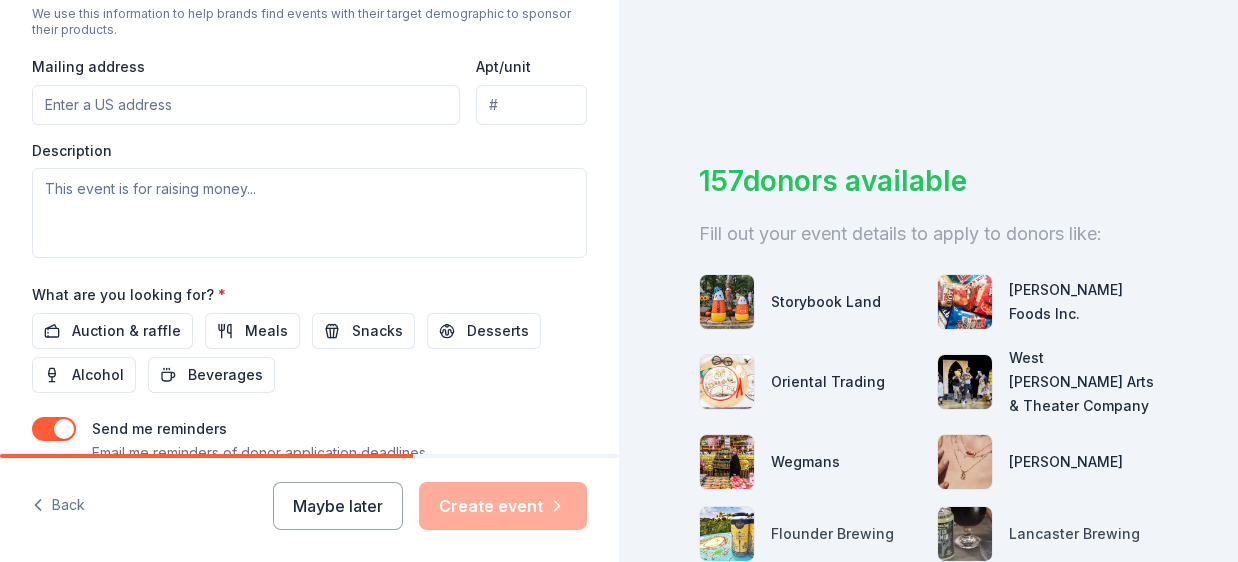 scroll, scrollTop: 731, scrollLeft: 0, axis: vertical 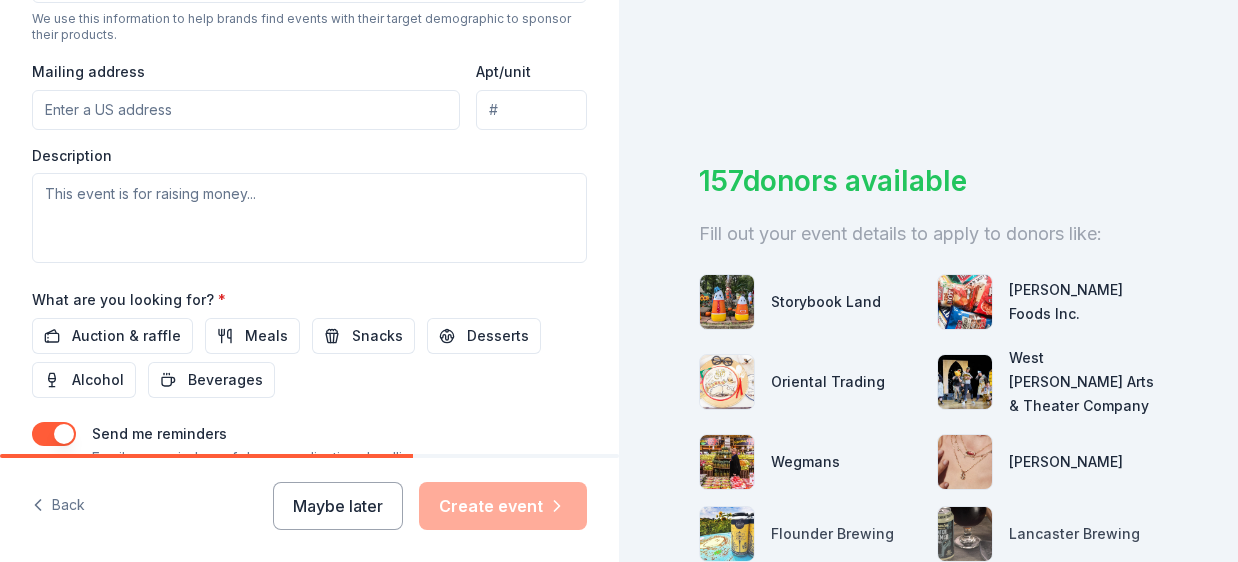 click on "Mailing address" at bounding box center (246, 110) 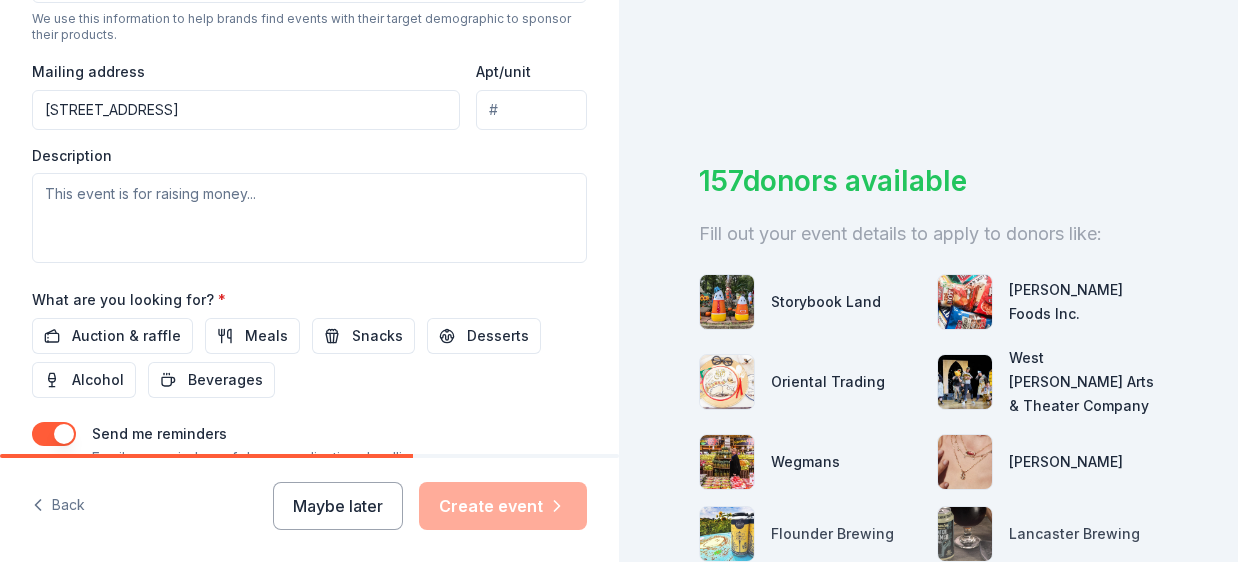 type on "50 Division Street, Somerville, NJ, 08876" 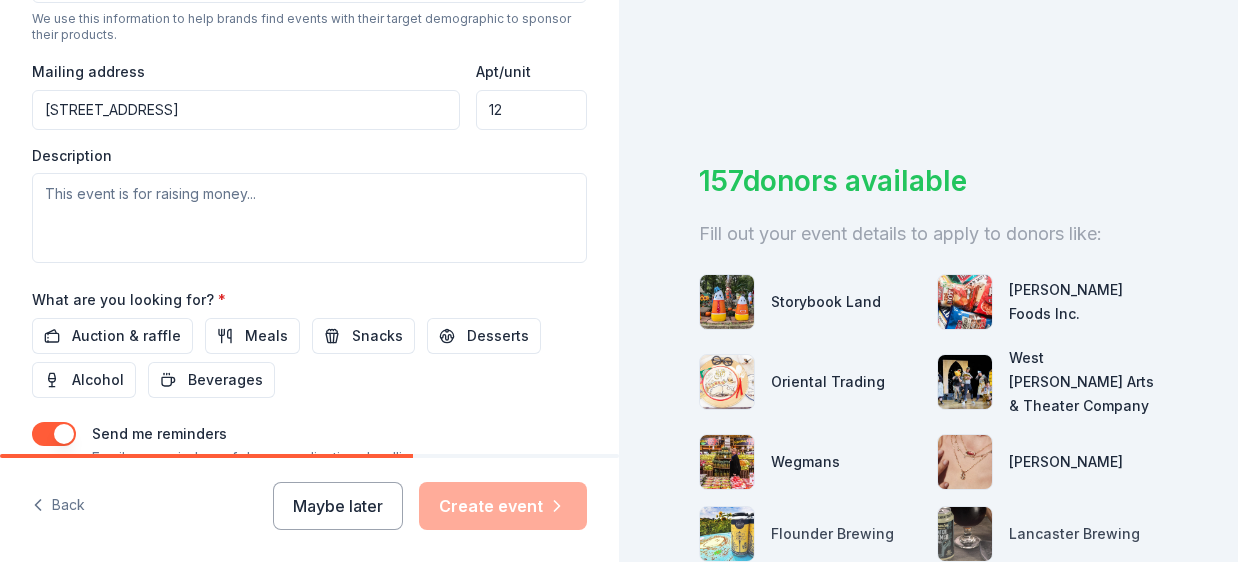 type on "1" 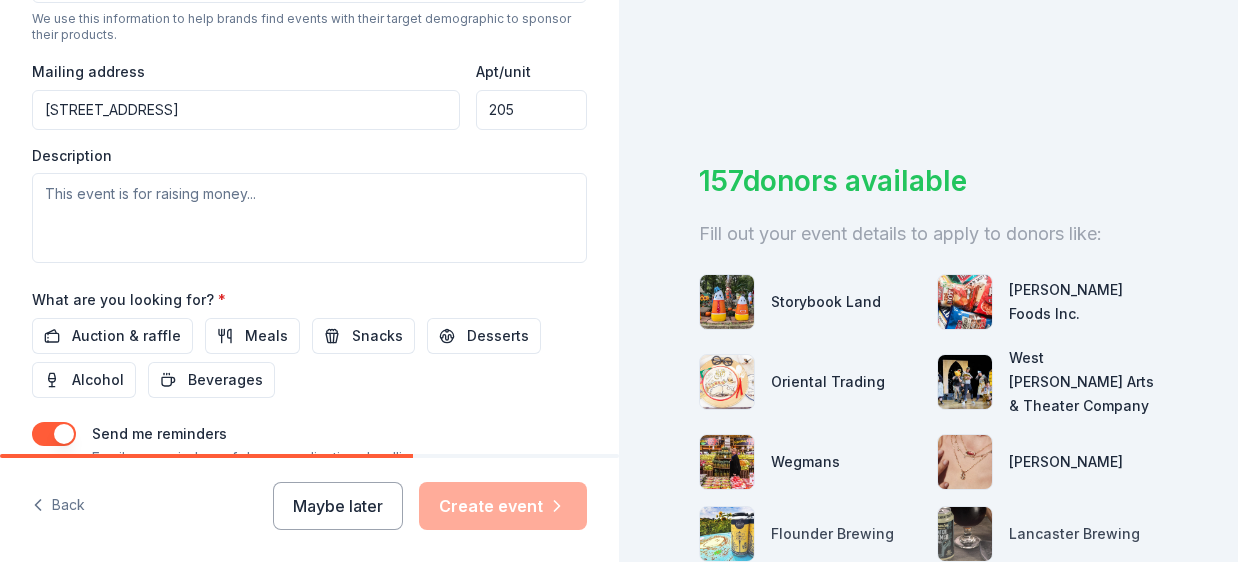 type on "205" 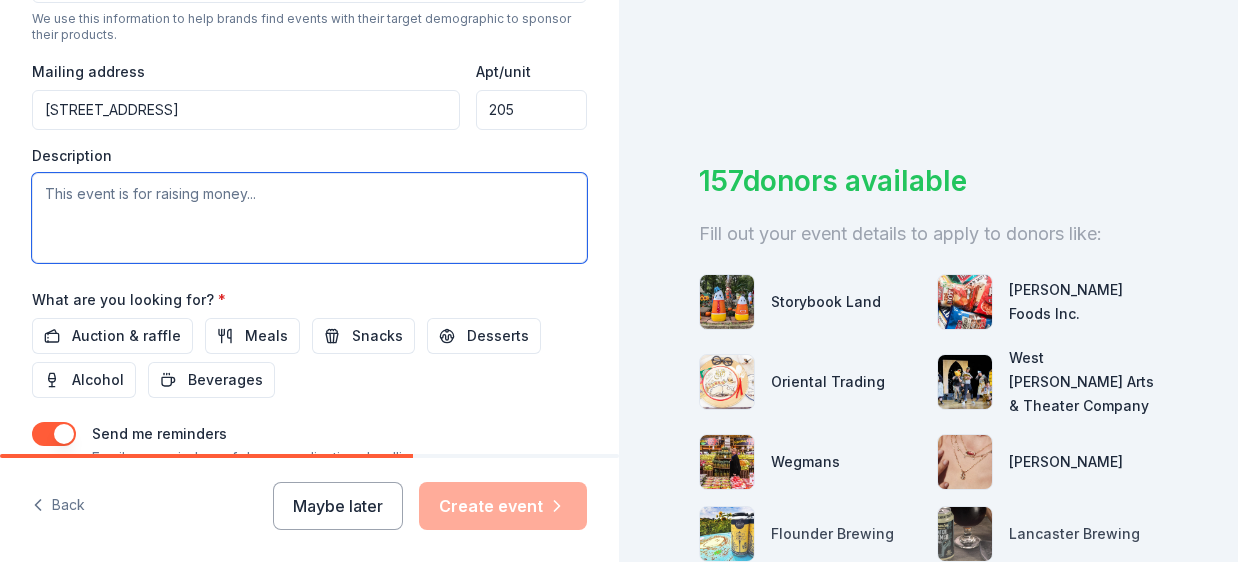 click at bounding box center (309, 218) 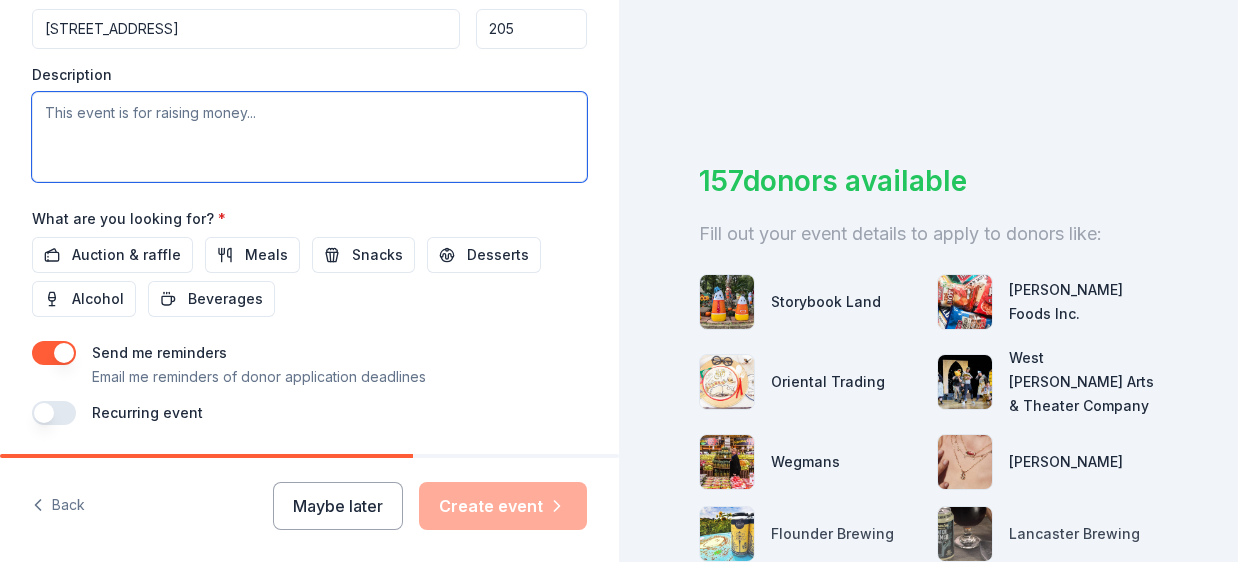 scroll, scrollTop: 820, scrollLeft: 0, axis: vertical 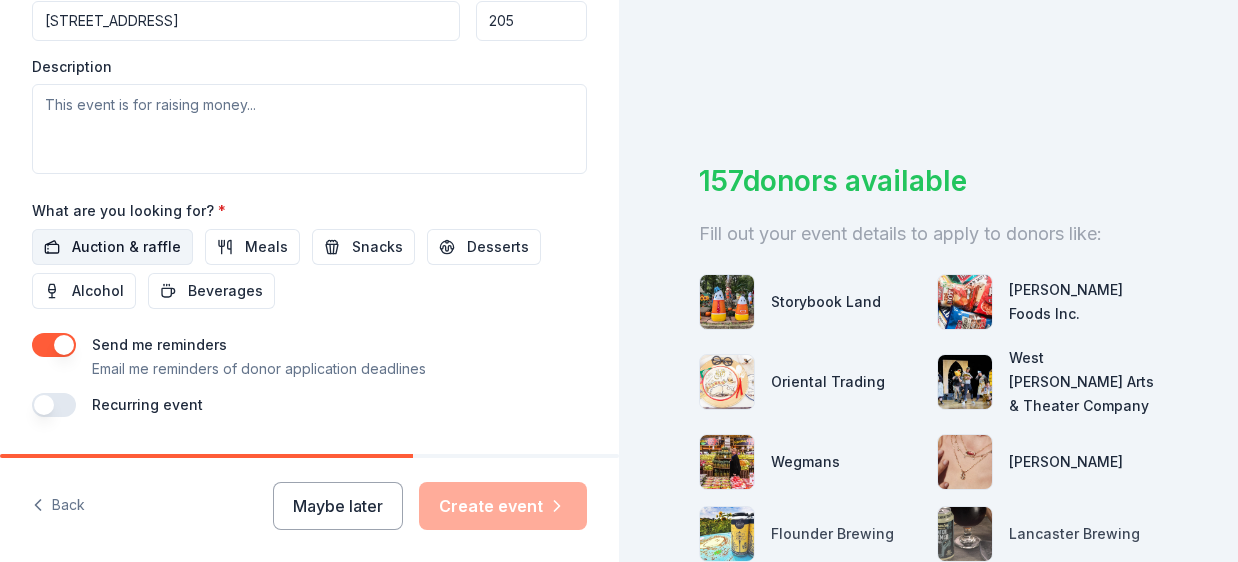 click on "Auction & raffle" at bounding box center (126, 247) 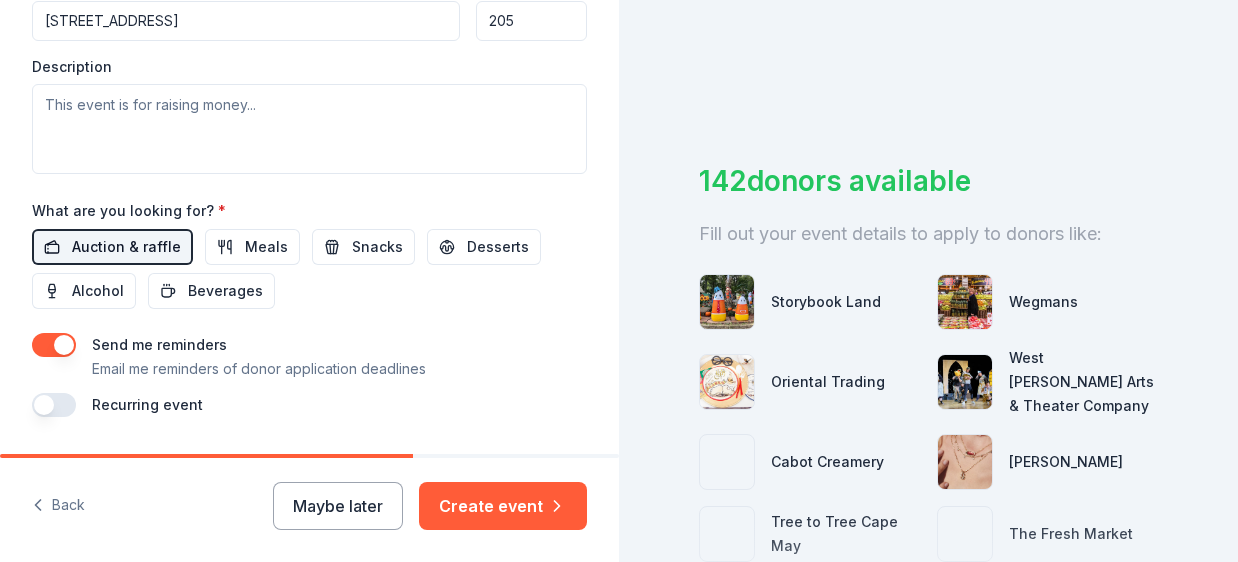 scroll, scrollTop: 879, scrollLeft: 0, axis: vertical 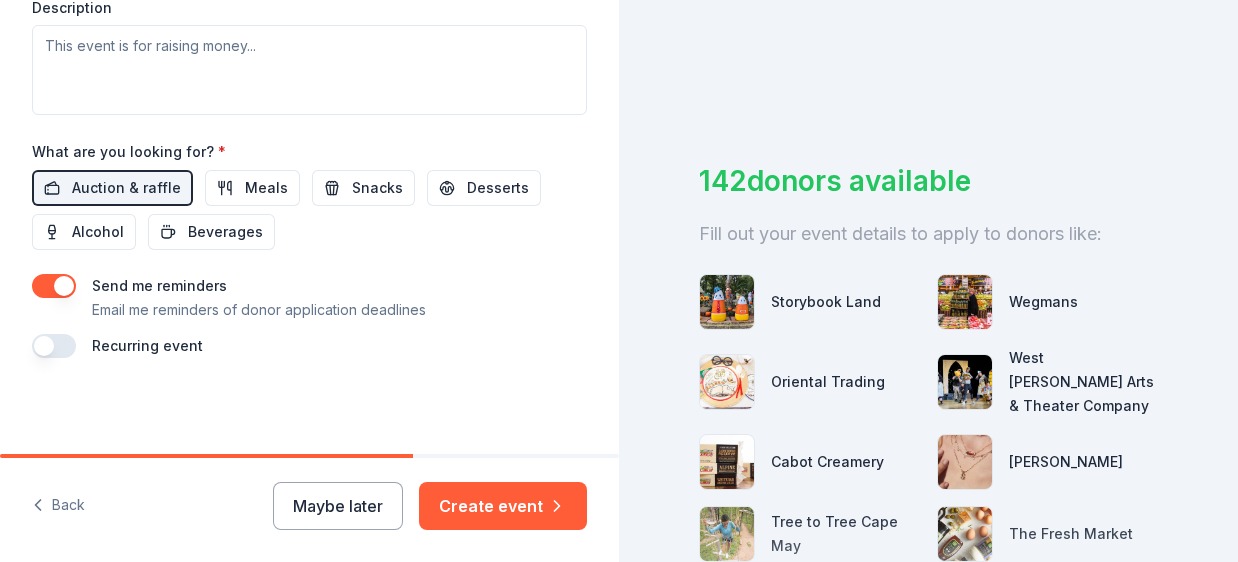 click at bounding box center (54, 286) 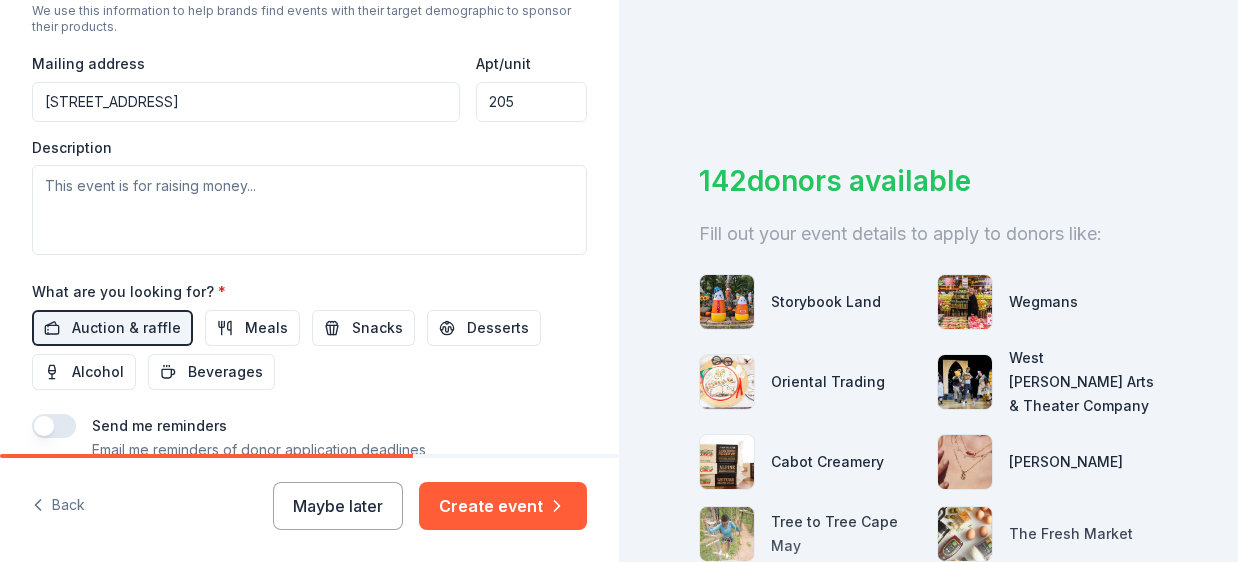 scroll, scrollTop: 669, scrollLeft: 0, axis: vertical 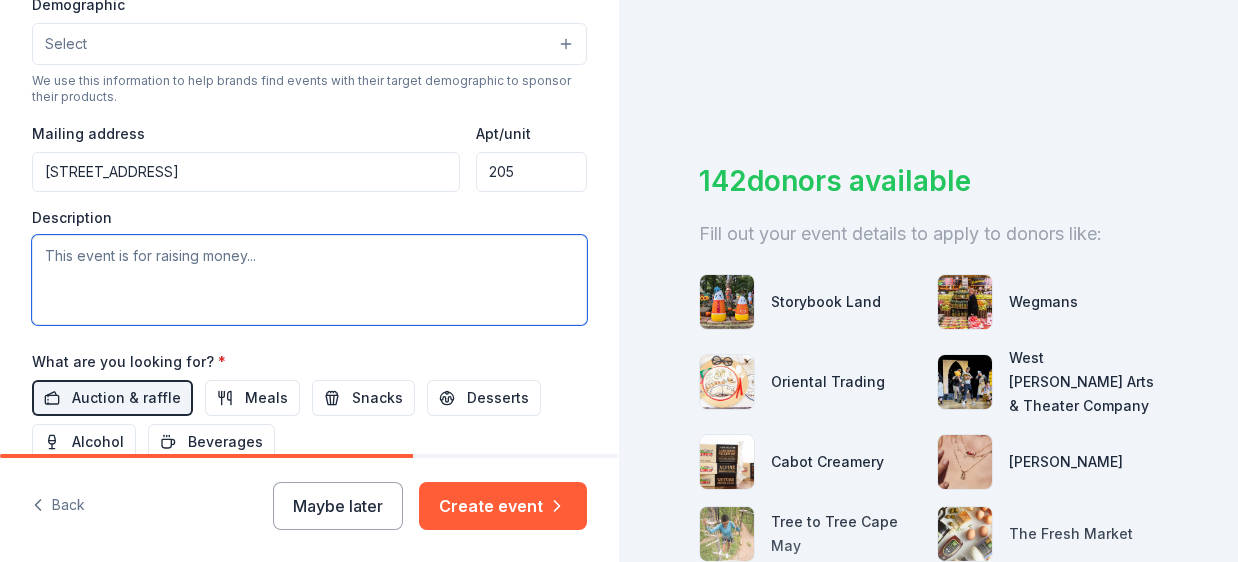 click at bounding box center (309, 280) 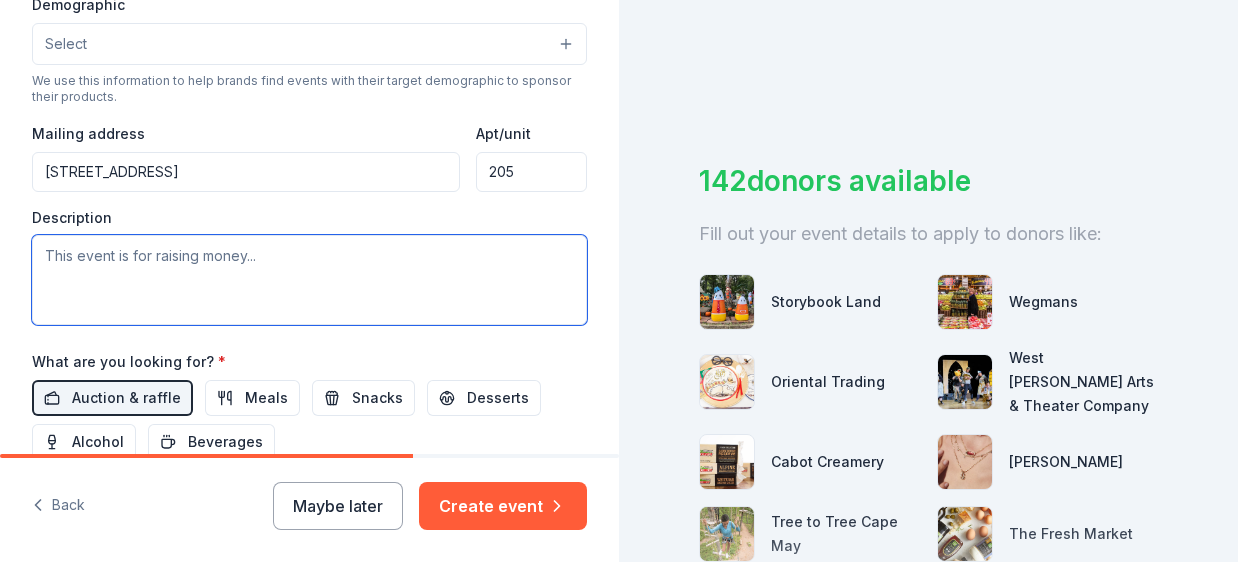 paste on "We are thrilled to announce the 2nd Annual Gala, Unmasking the Myths, taking place [DATE][DATE], at the [GEOGRAPHIC_DATA]. Building on the excitement and success of last year’s 20th Anniversary celebration, we invite you to join us once again as we honor the continued growth, impact, and mission of the [US_STATE] Center for [MEDICAL_DATA] and Associated Disorders (NJCTS)." 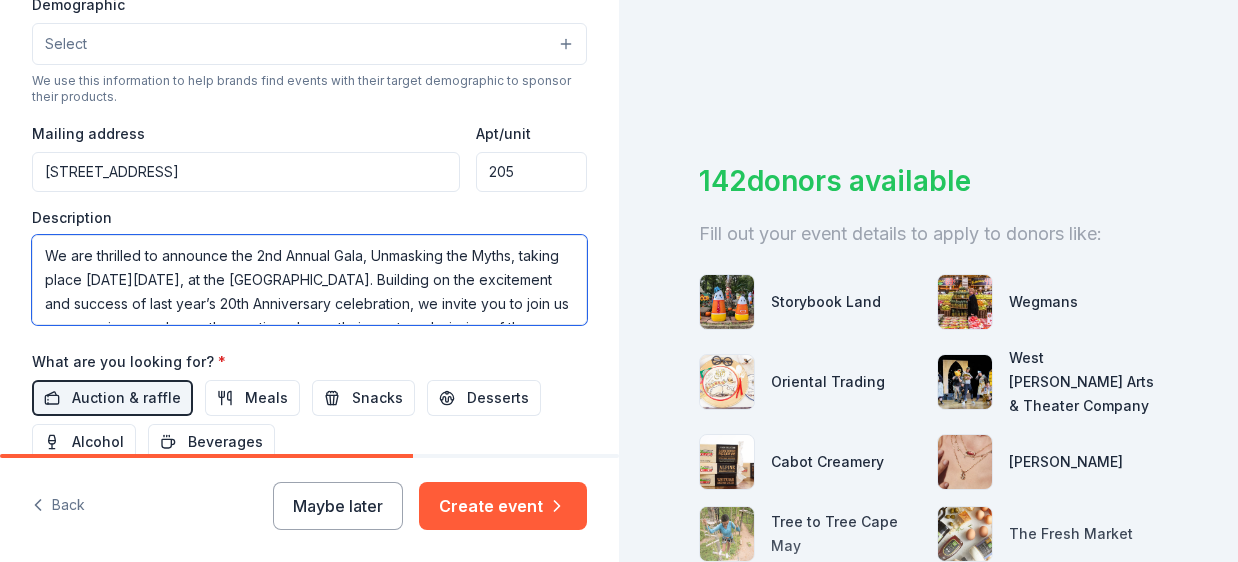 scroll, scrollTop: 61, scrollLeft: 0, axis: vertical 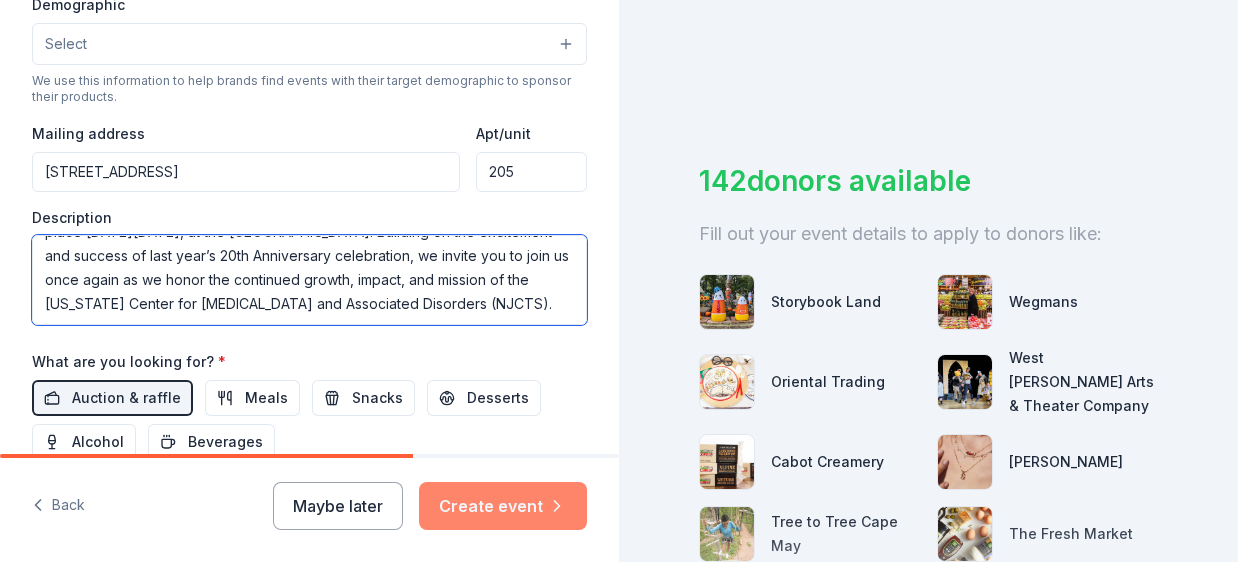 type on "We are thrilled to announce the 2nd Annual Gala, Unmasking the Myths, taking place [DATE][DATE], at the [GEOGRAPHIC_DATA]. Building on the excitement and success of last year’s 20th Anniversary celebration, we invite you to join us once again as we honor the continued growth, impact, and mission of the [US_STATE] Center for [MEDICAL_DATA] and Associated Disorders (NJCTS)." 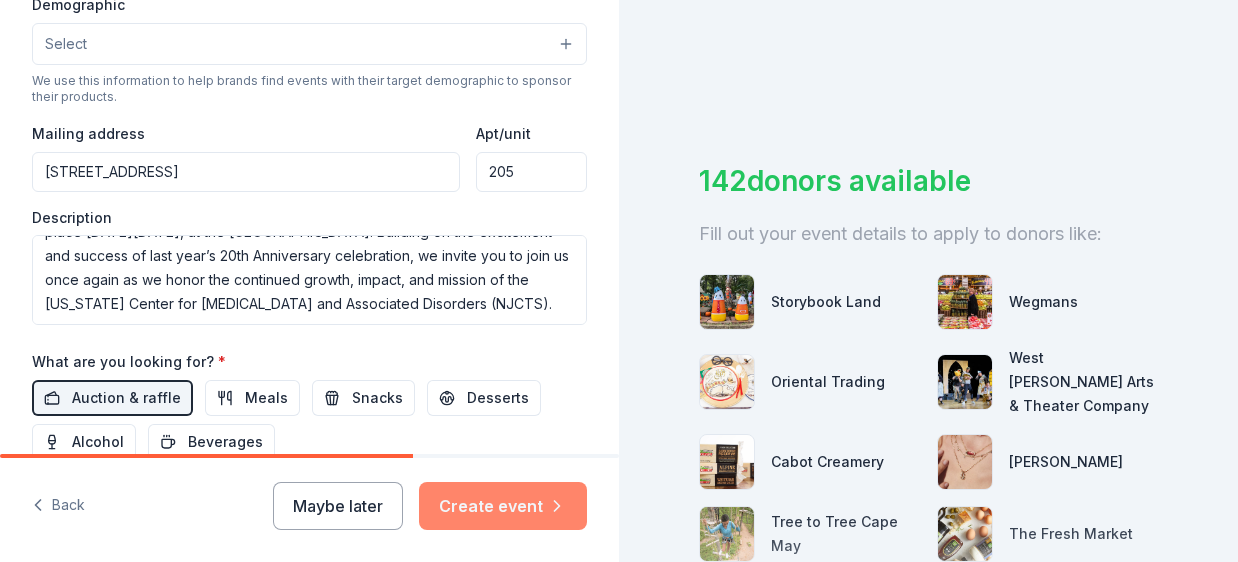 click on "Create event" at bounding box center [503, 506] 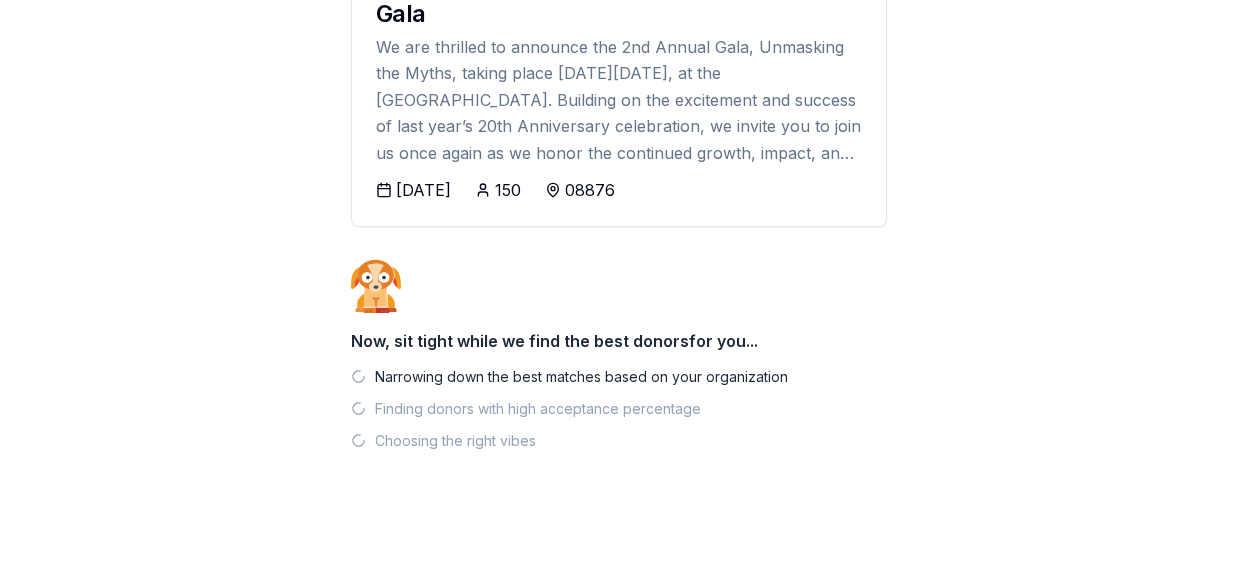 scroll, scrollTop: 253, scrollLeft: 0, axis: vertical 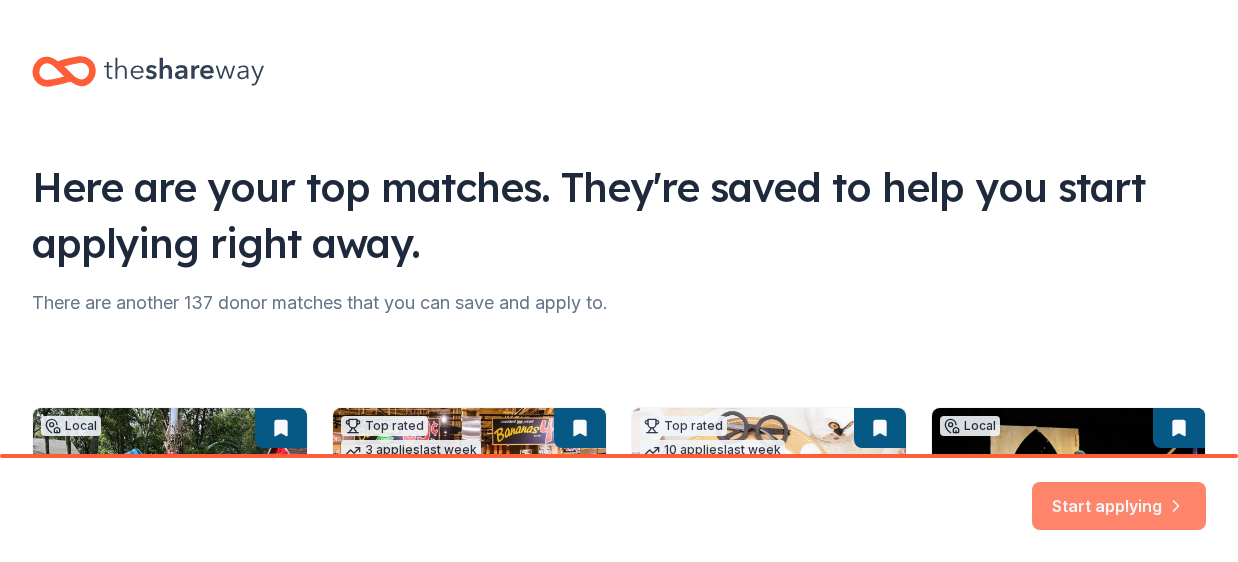 click on "Start applying" at bounding box center (1119, 494) 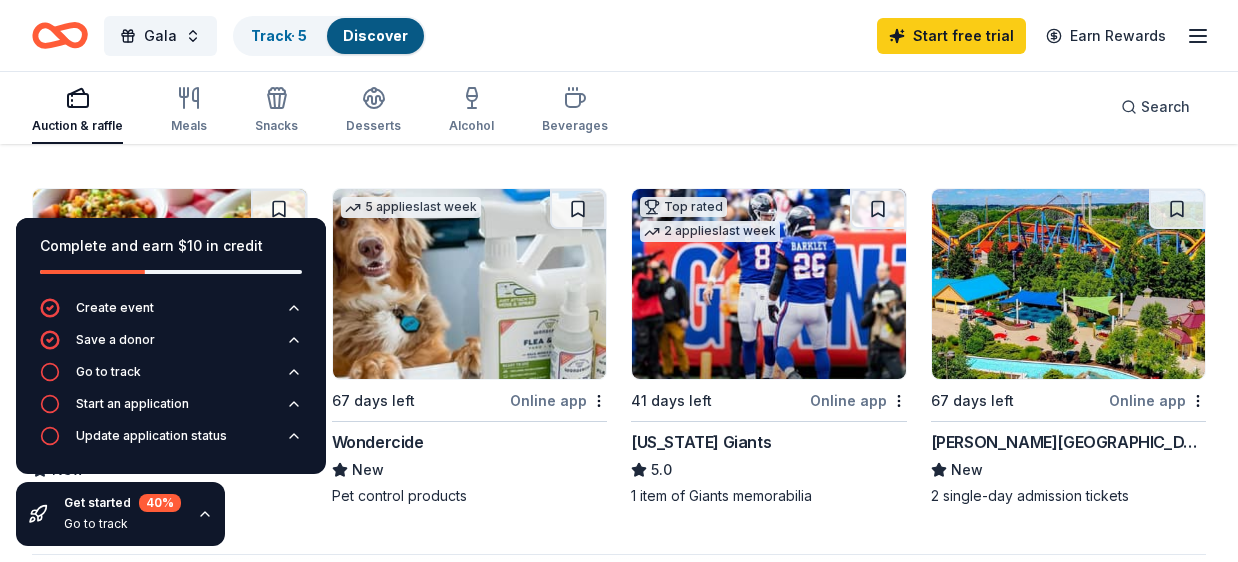 scroll, scrollTop: 1726, scrollLeft: 0, axis: vertical 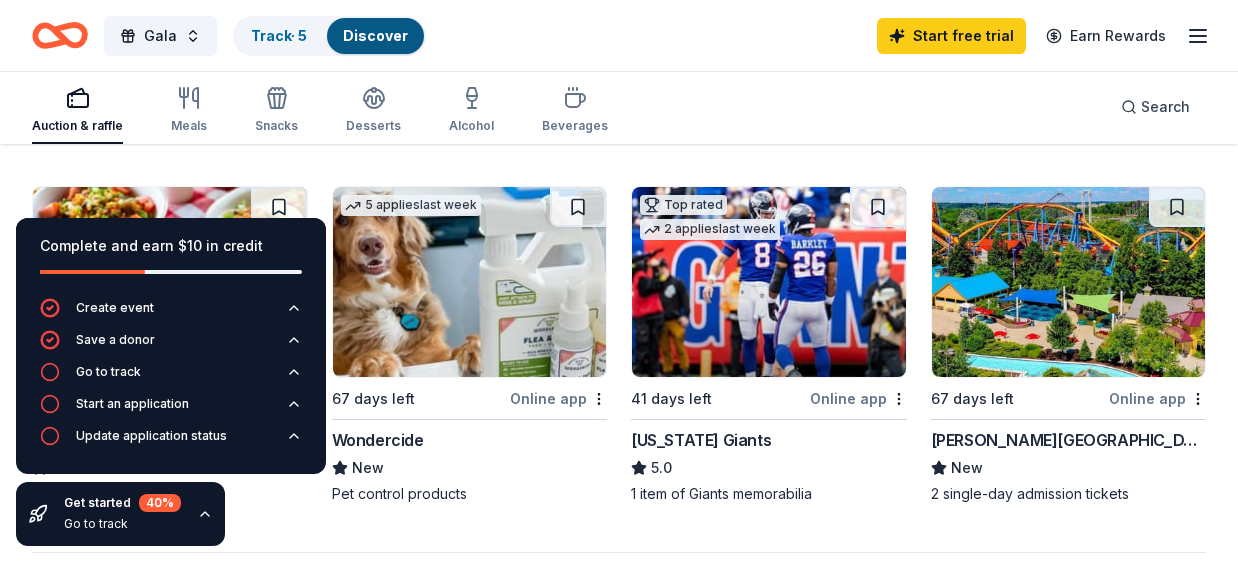 click at bounding box center [1069, 282] 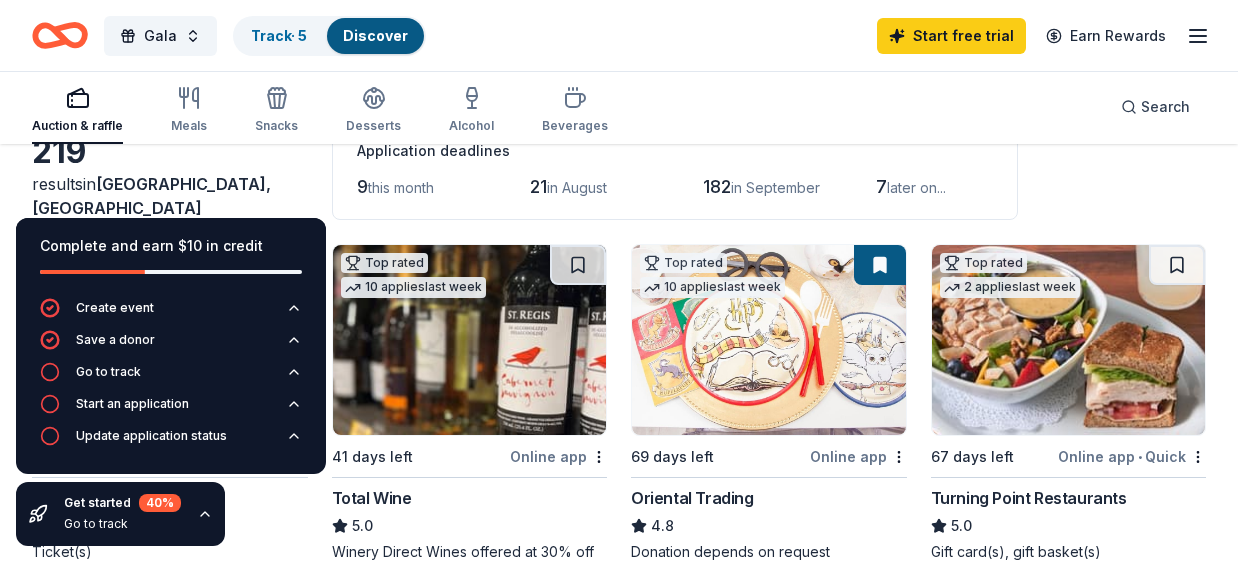 scroll, scrollTop: 0, scrollLeft: 0, axis: both 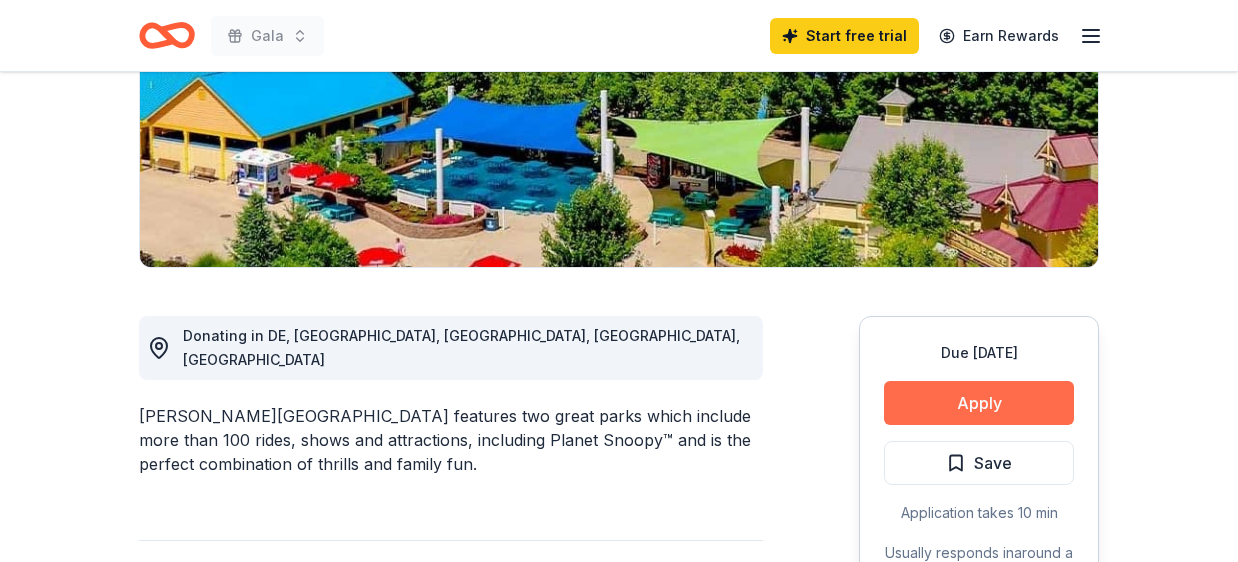 click on "Apply" at bounding box center (979, 403) 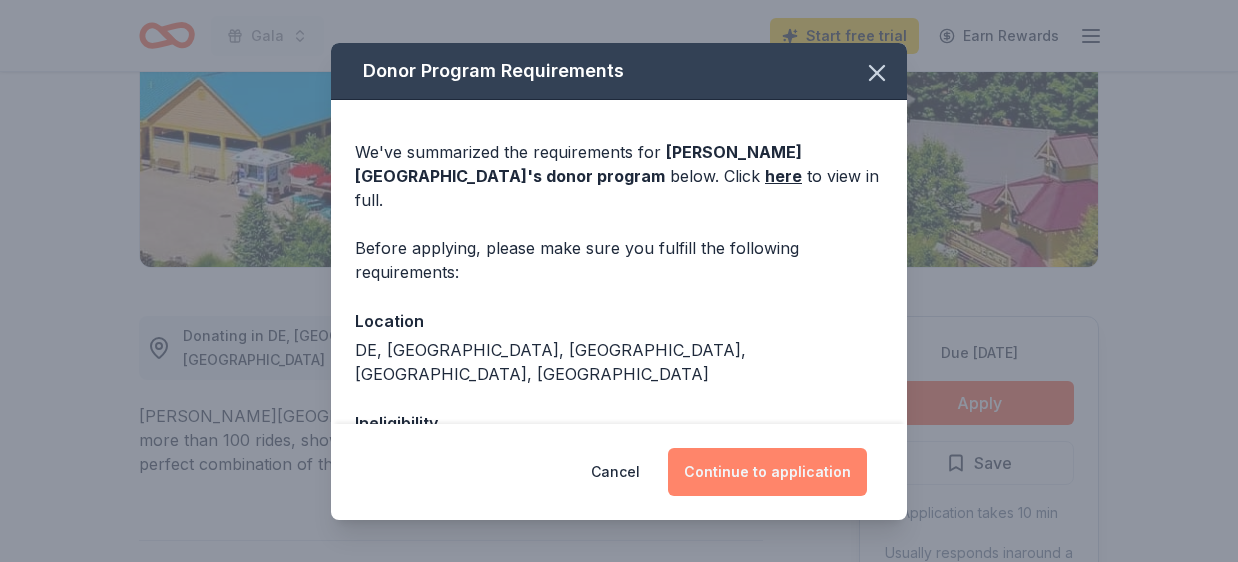 click on "Continue to application" at bounding box center (767, 472) 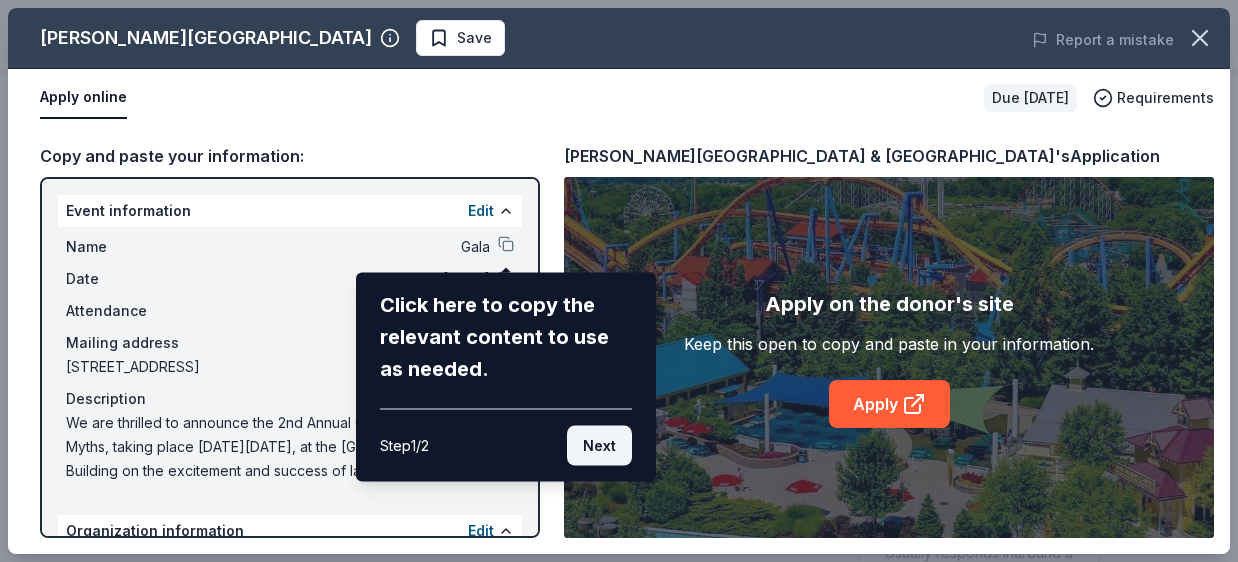 click on "Next" at bounding box center [599, 446] 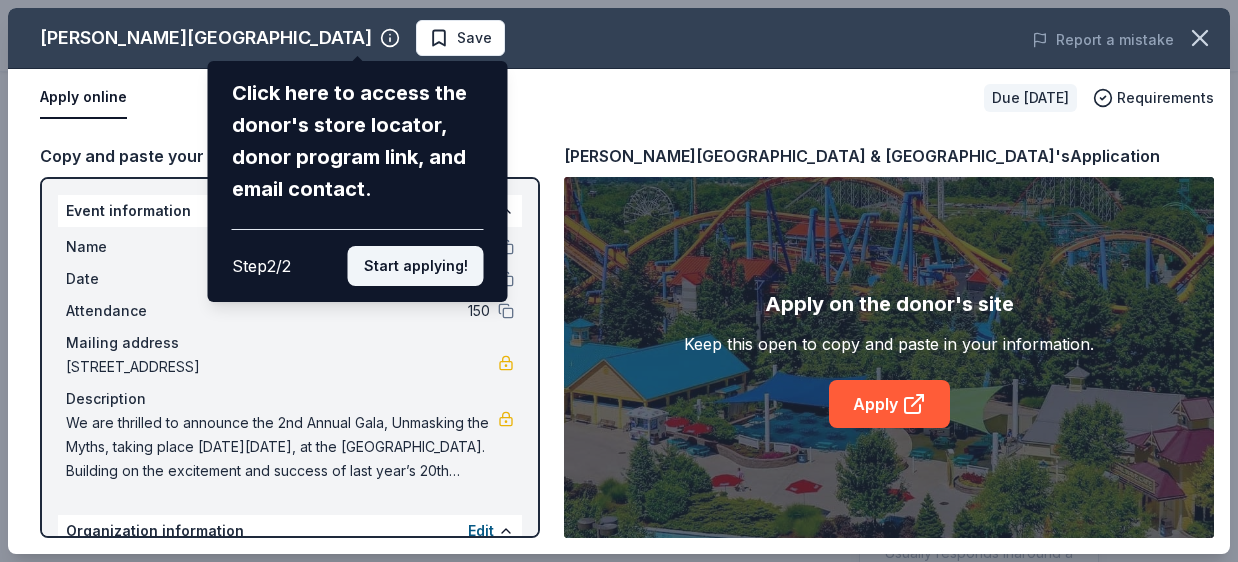 click on "Start applying!" at bounding box center [416, 266] 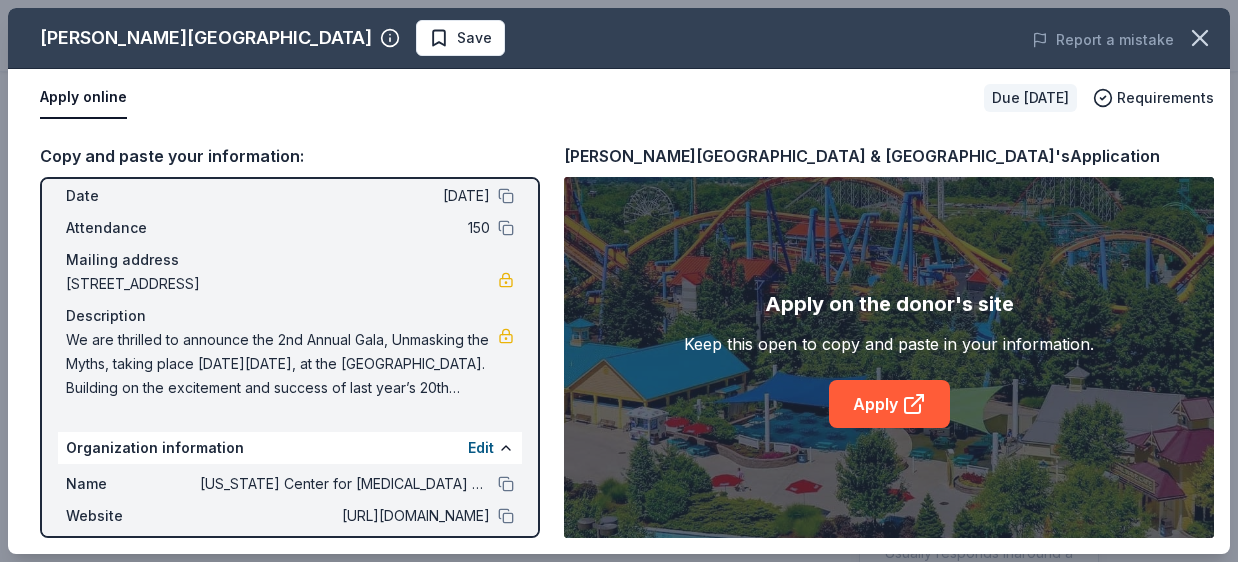 scroll, scrollTop: 105, scrollLeft: 0, axis: vertical 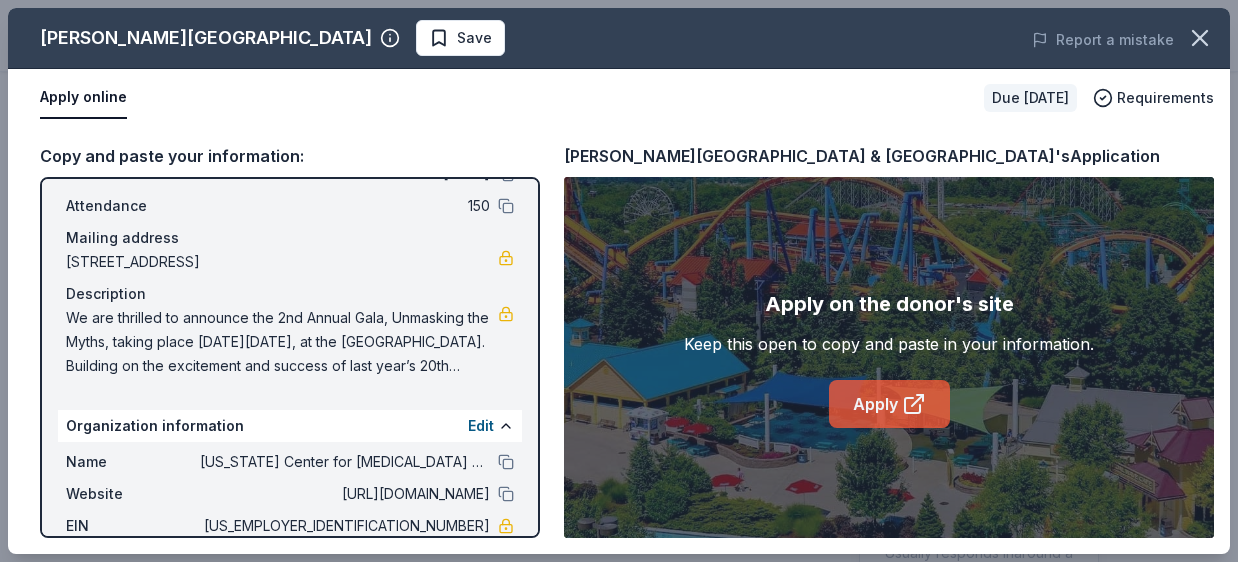 click on "Apply" at bounding box center [889, 404] 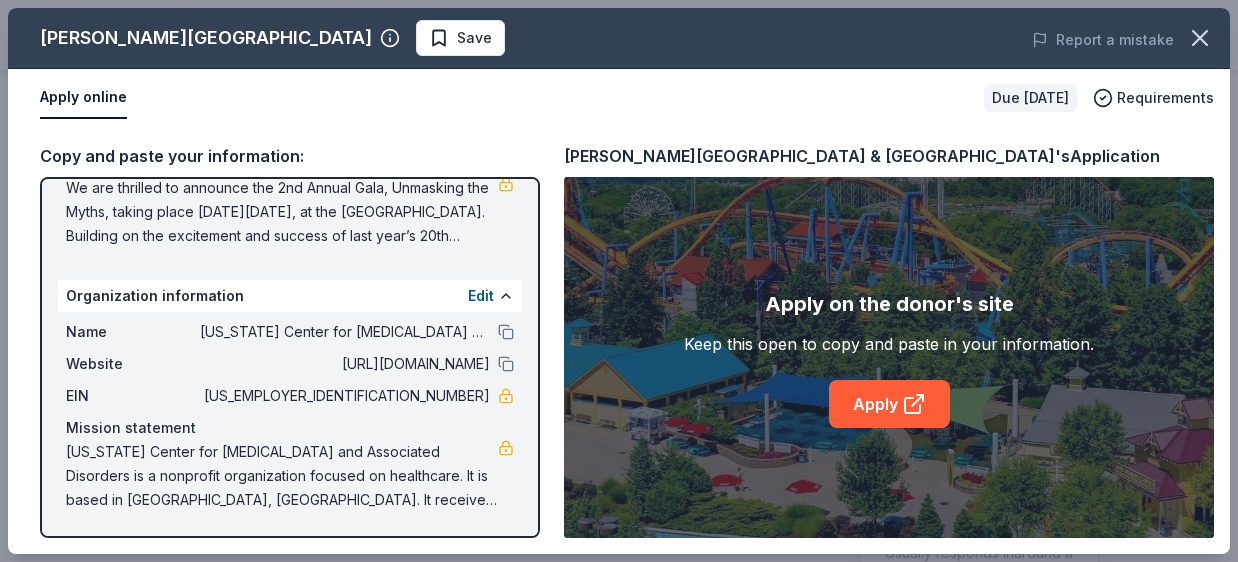 scroll, scrollTop: 0, scrollLeft: 0, axis: both 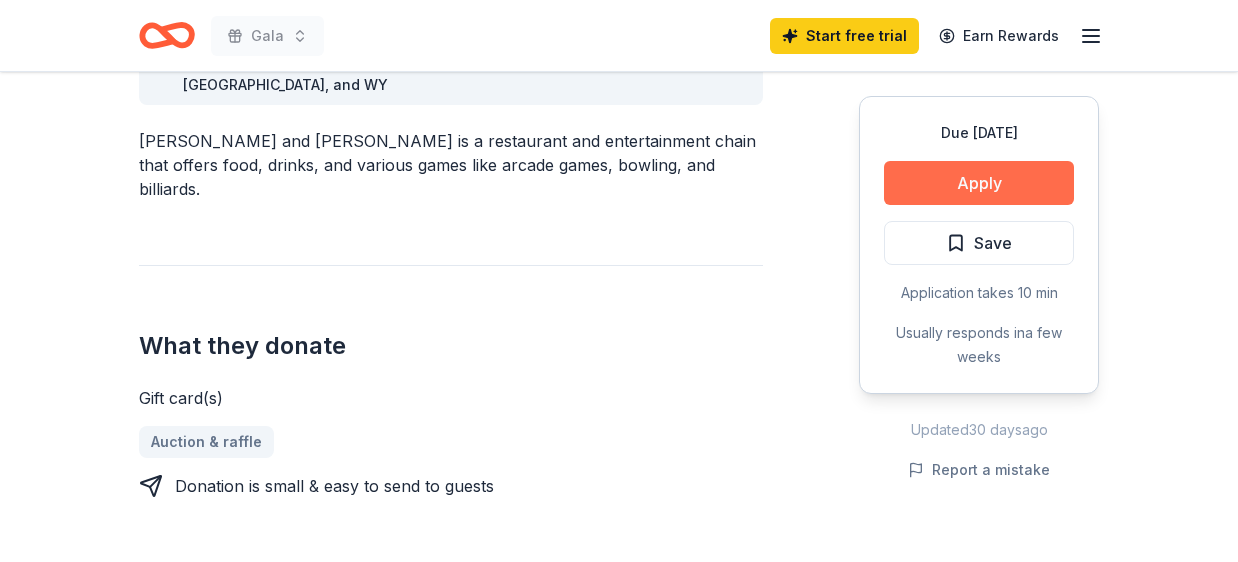 click on "Apply" at bounding box center [979, 183] 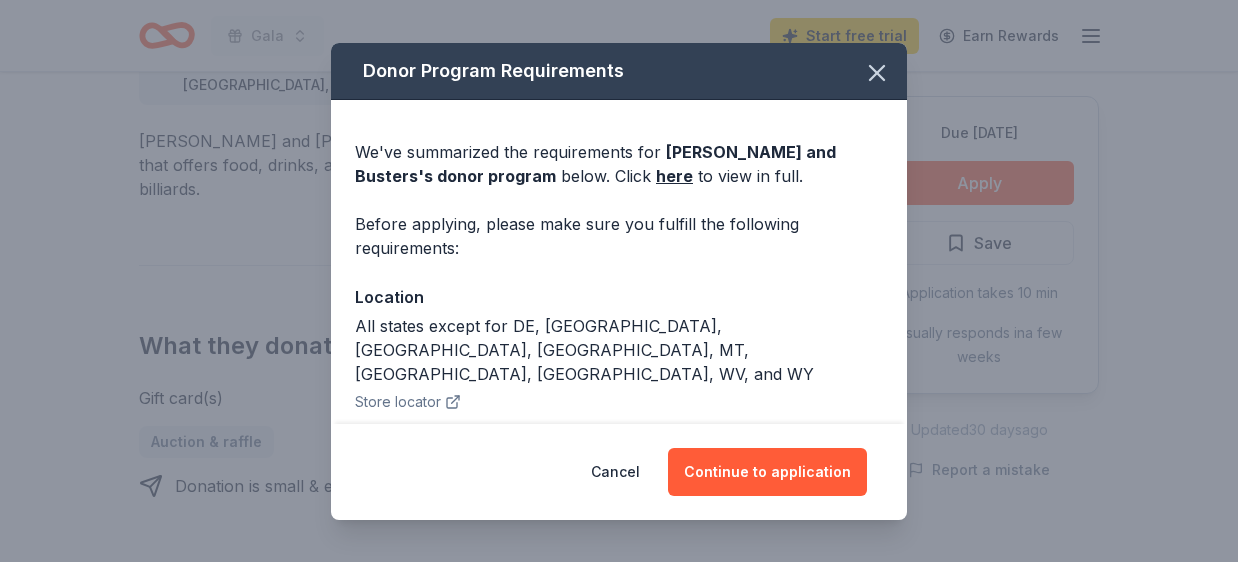scroll, scrollTop: 49, scrollLeft: 0, axis: vertical 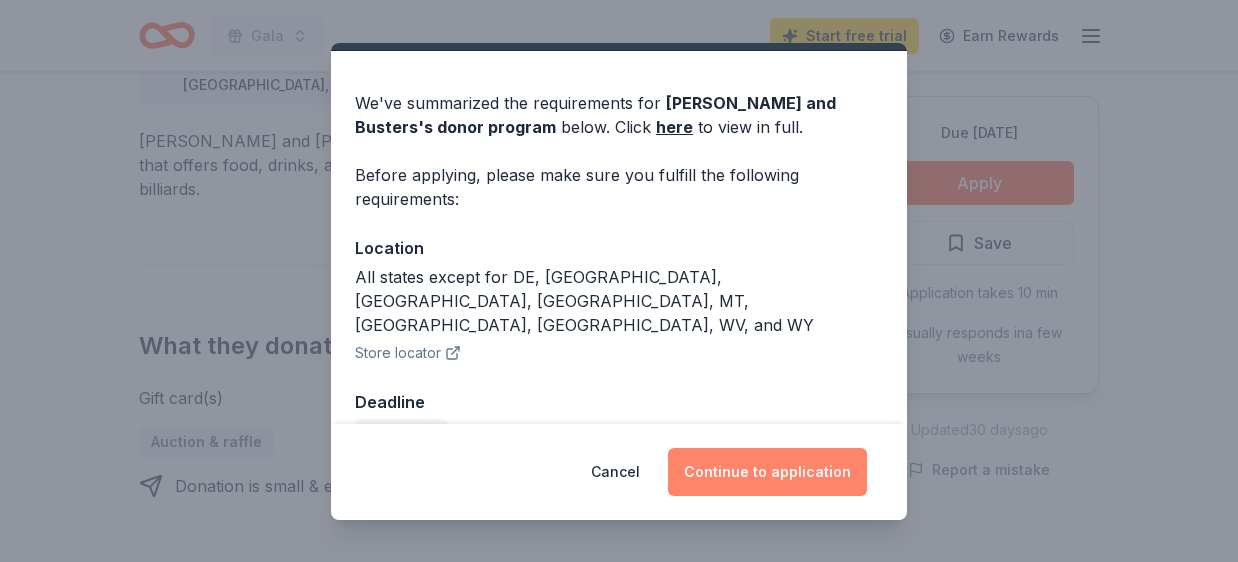 click on "Continue to application" at bounding box center (767, 472) 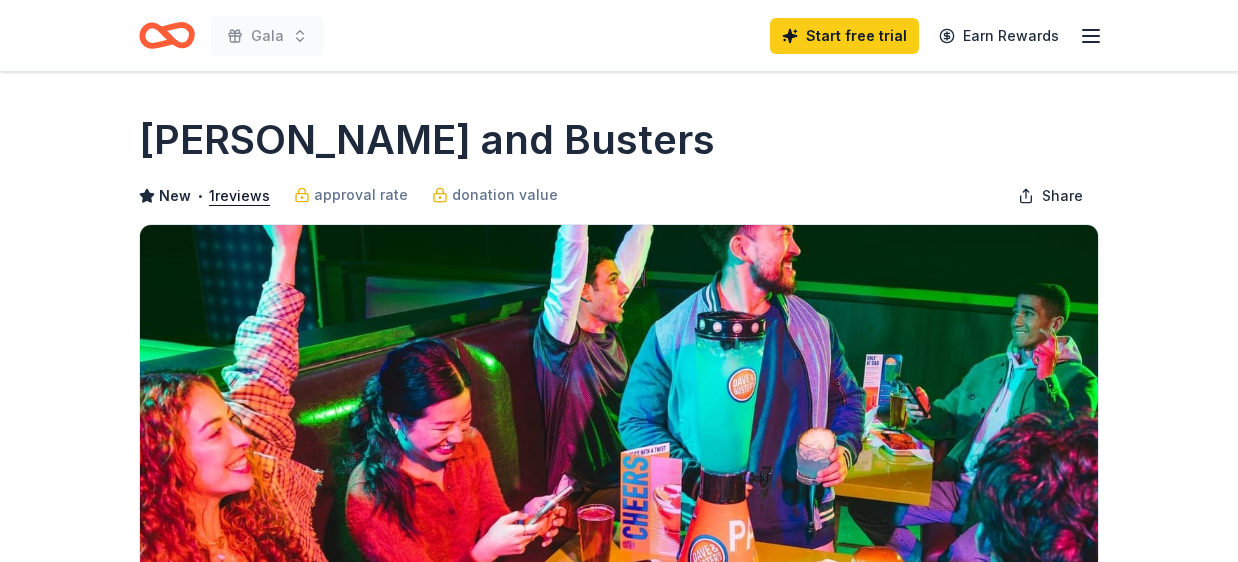 scroll, scrollTop: 639, scrollLeft: 0, axis: vertical 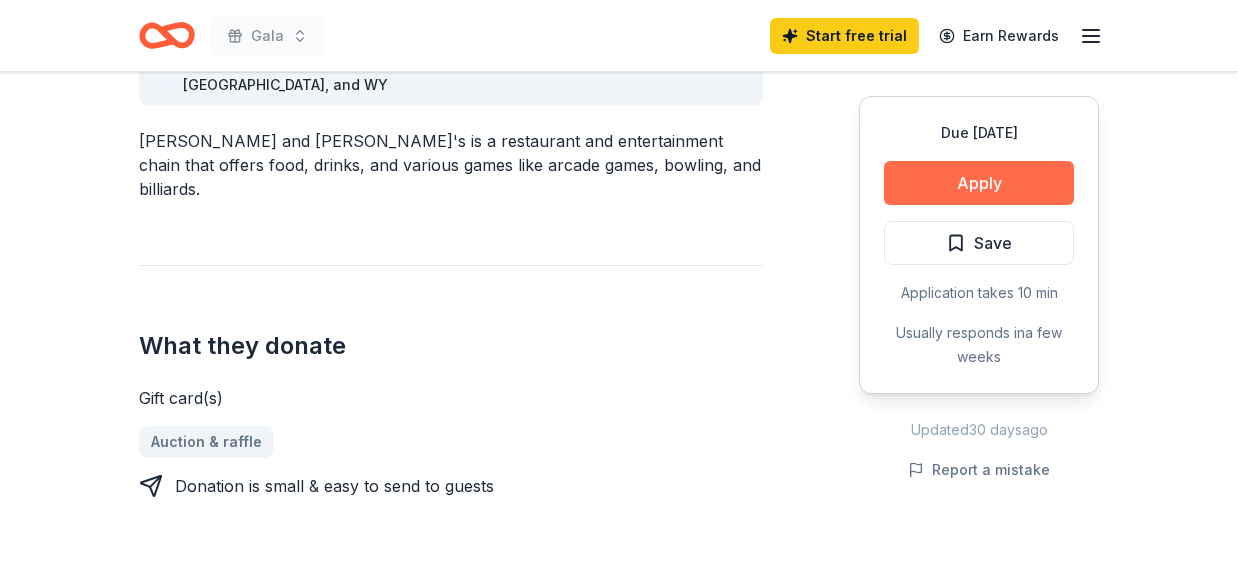 click on "Apply" at bounding box center (979, 183) 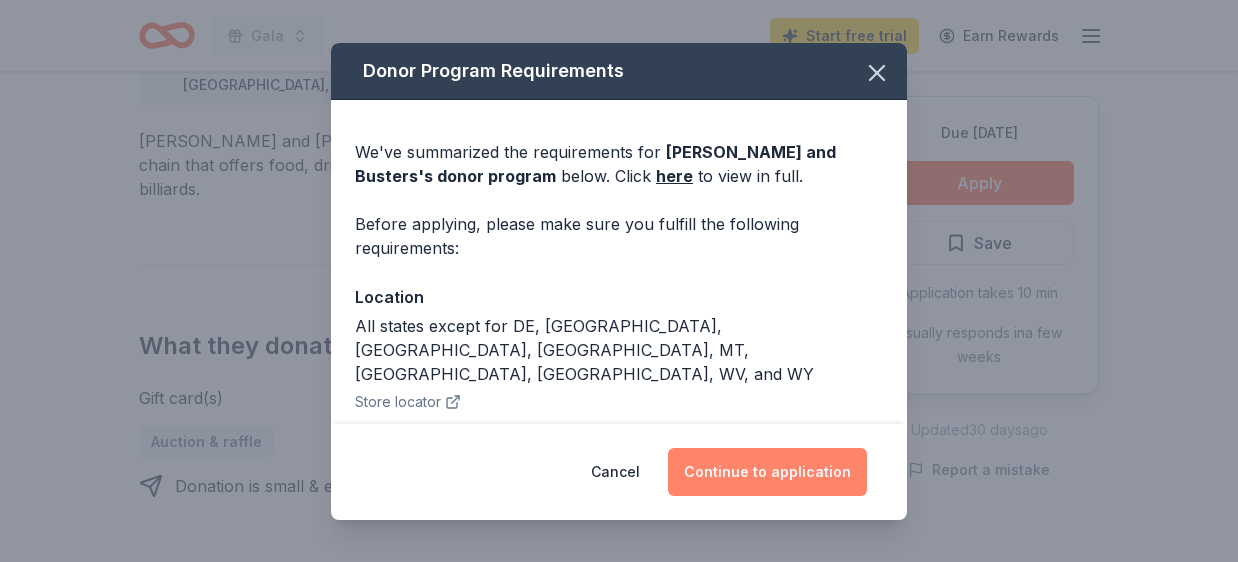 click on "Continue to application" at bounding box center (767, 472) 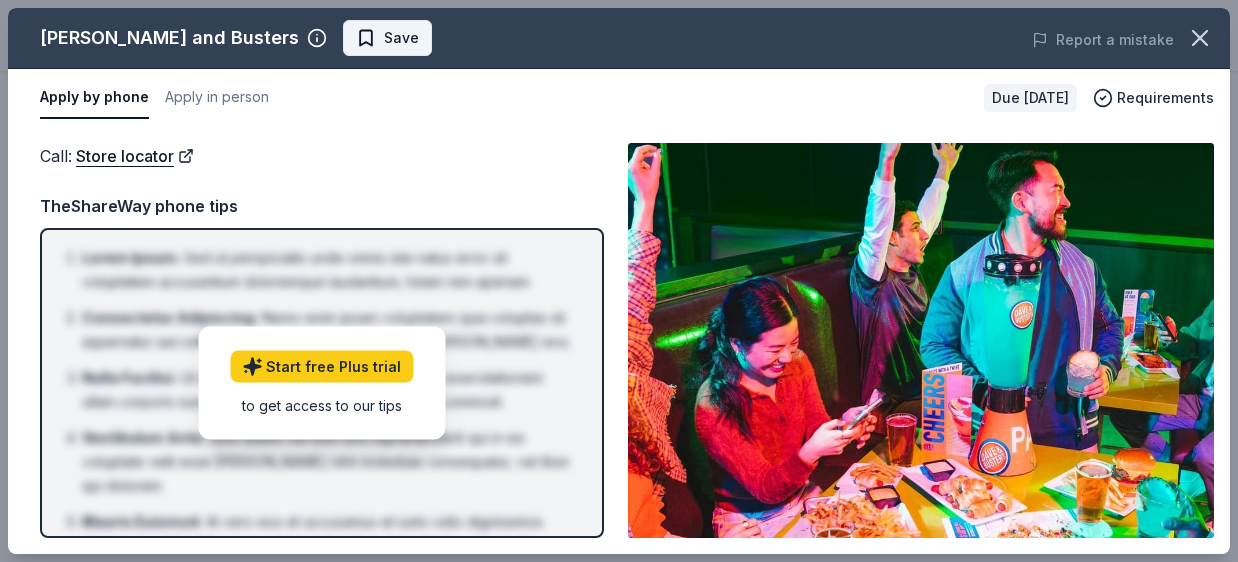 click on "Save" at bounding box center [401, 38] 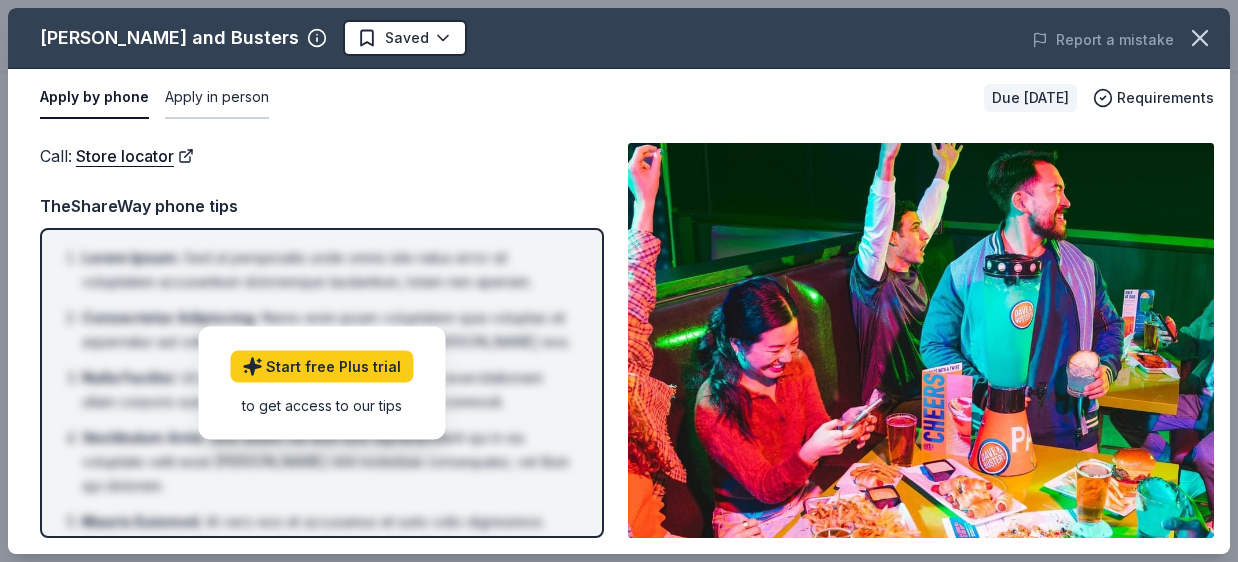 click on "Apply in person" at bounding box center (217, 98) 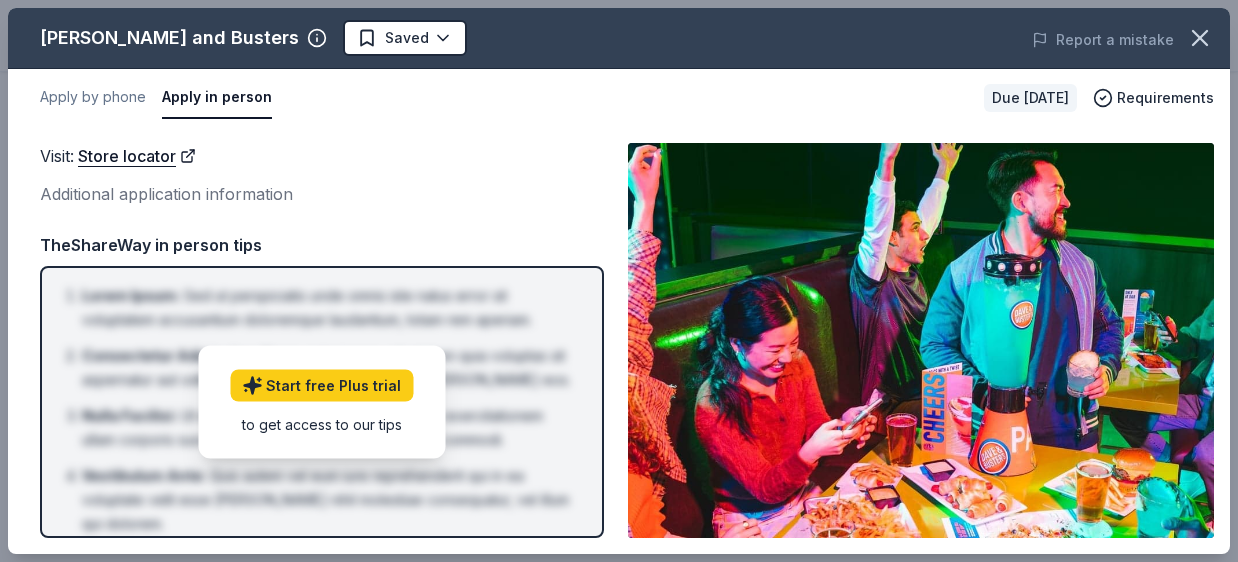 click on "Apply in person" at bounding box center (217, 98) 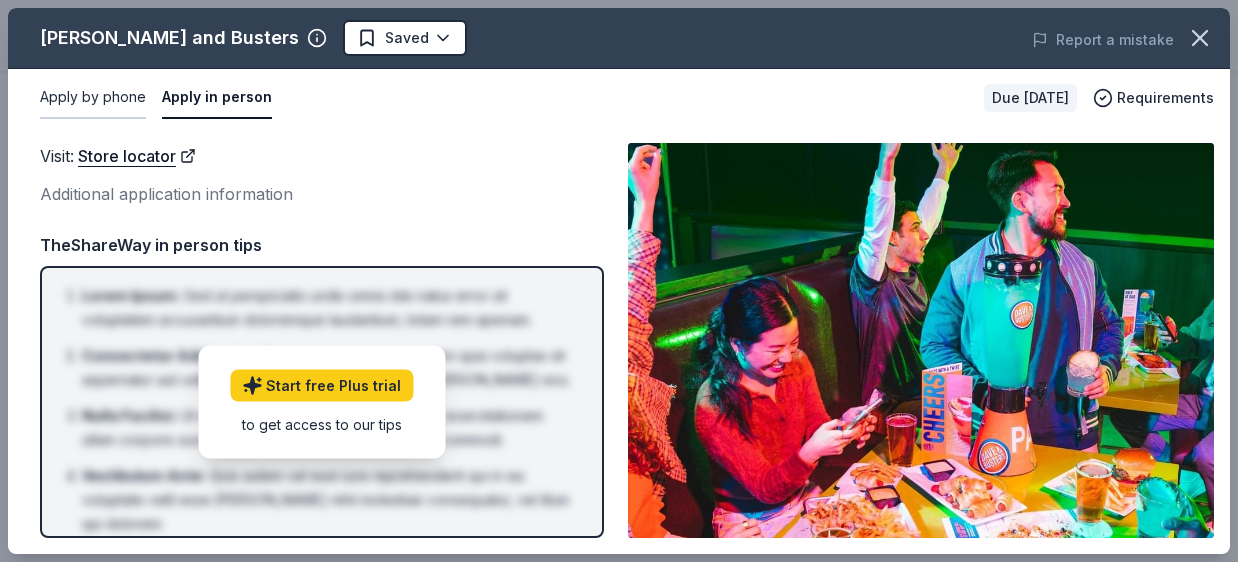 click on "Apply by phone" at bounding box center [93, 98] 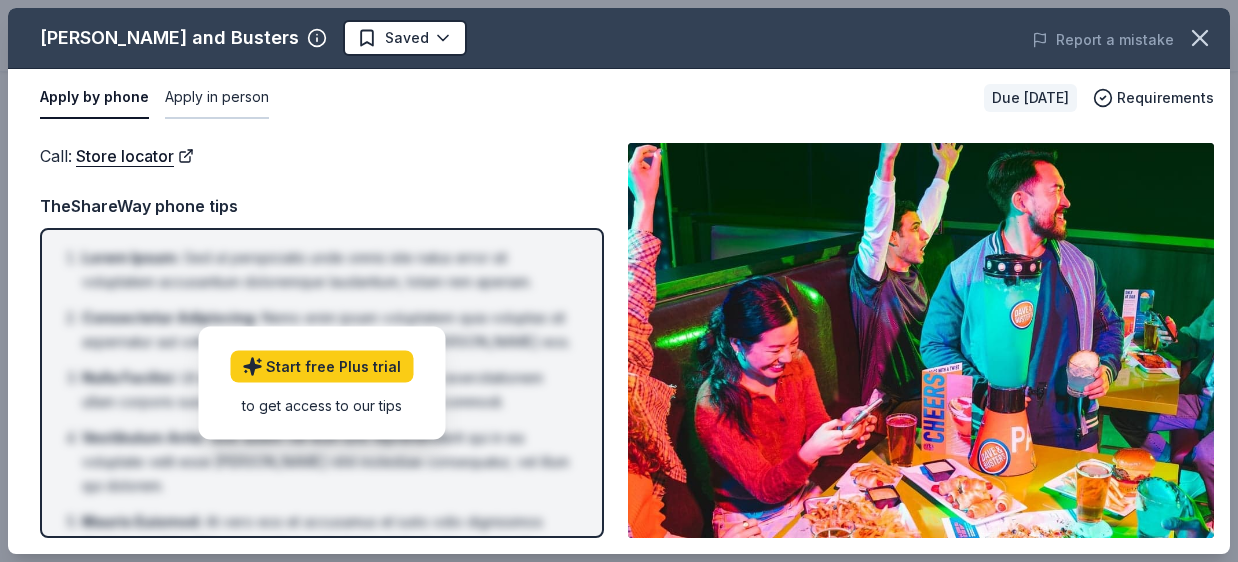 click on "Apply in person" at bounding box center [217, 98] 